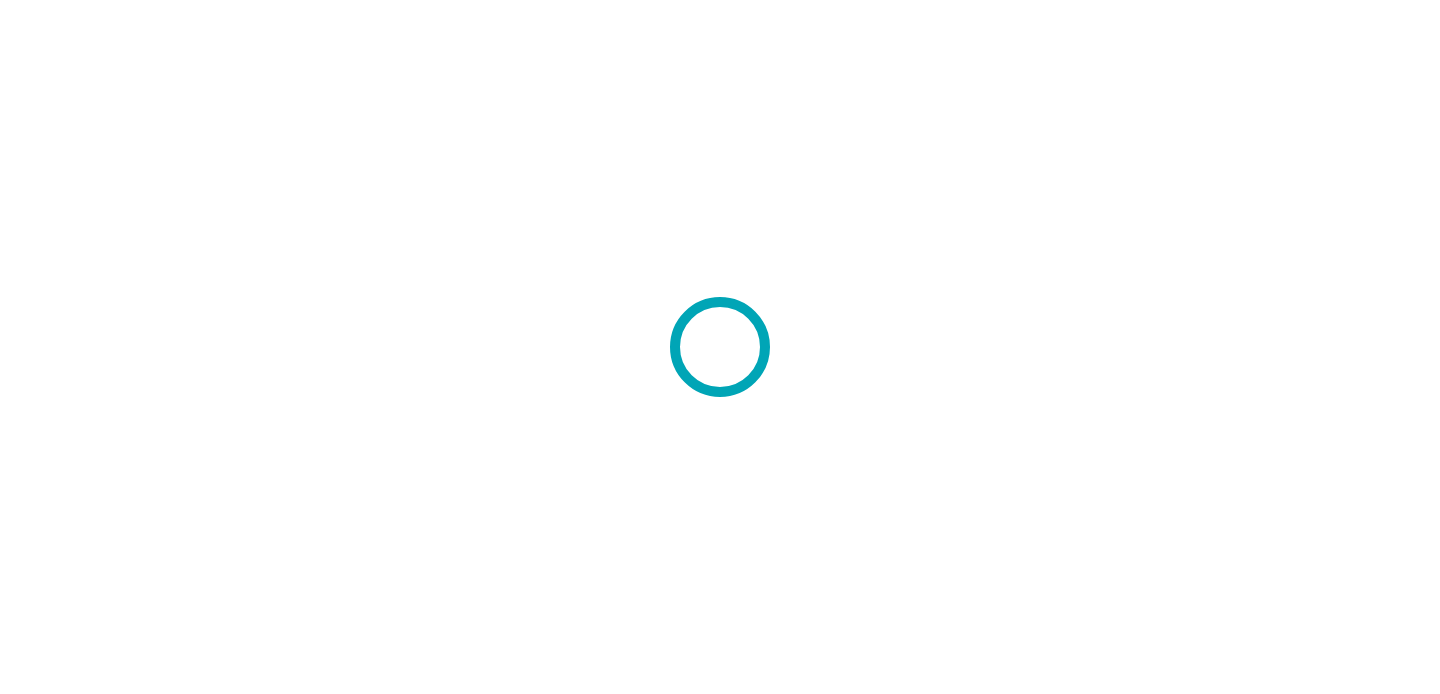 scroll, scrollTop: 0, scrollLeft: 0, axis: both 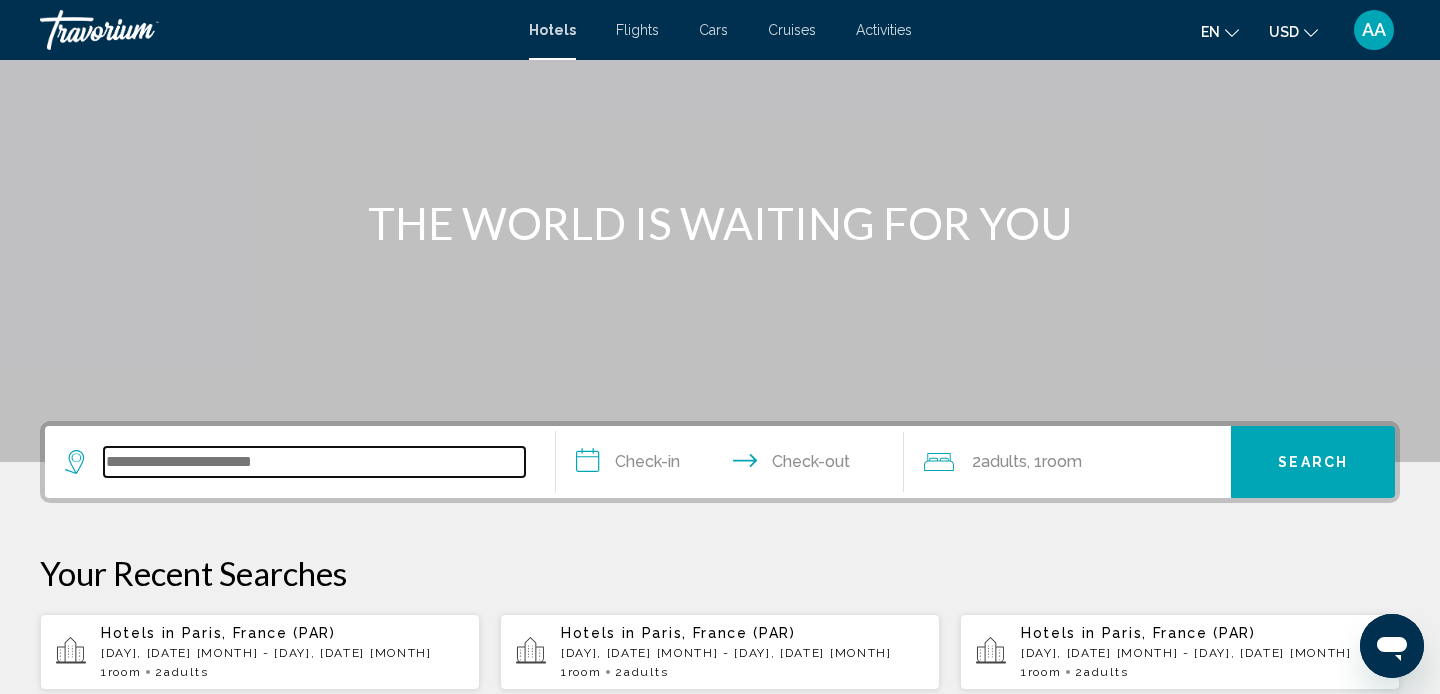 click at bounding box center (314, 462) 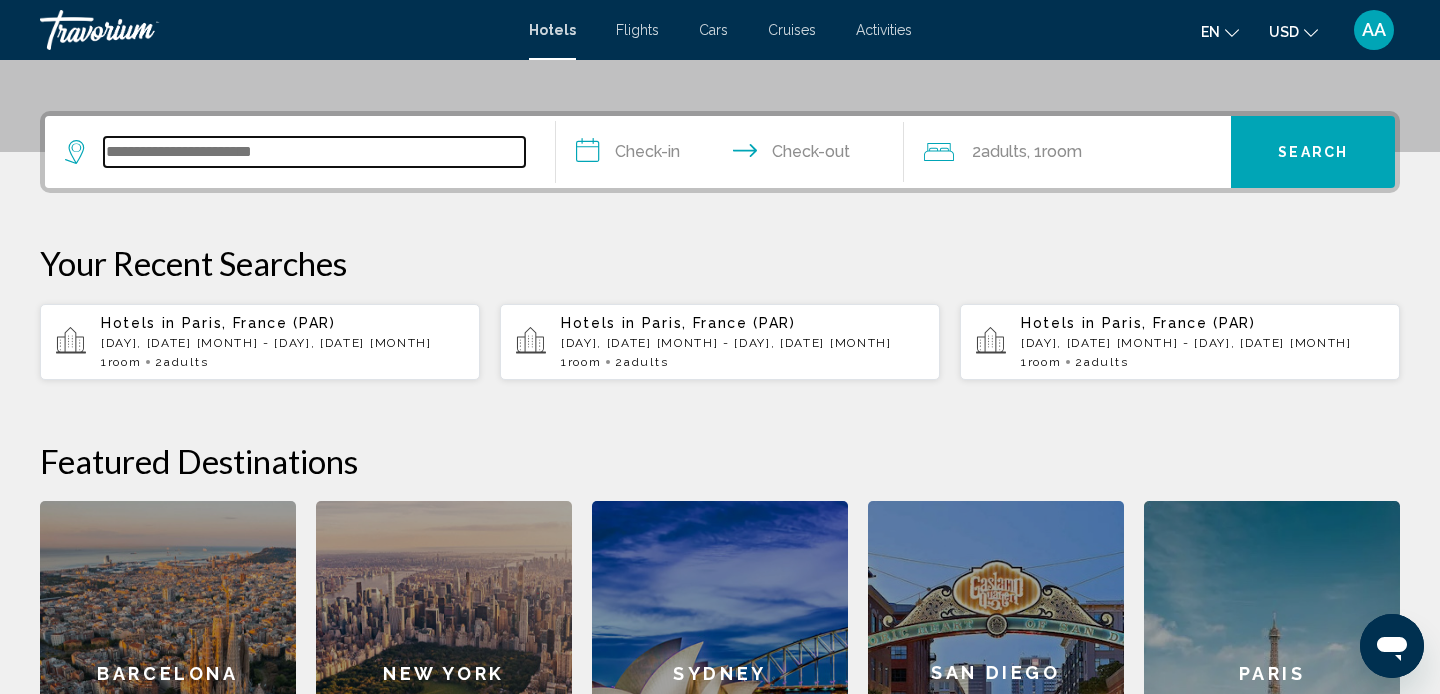 scroll, scrollTop: 494, scrollLeft: 0, axis: vertical 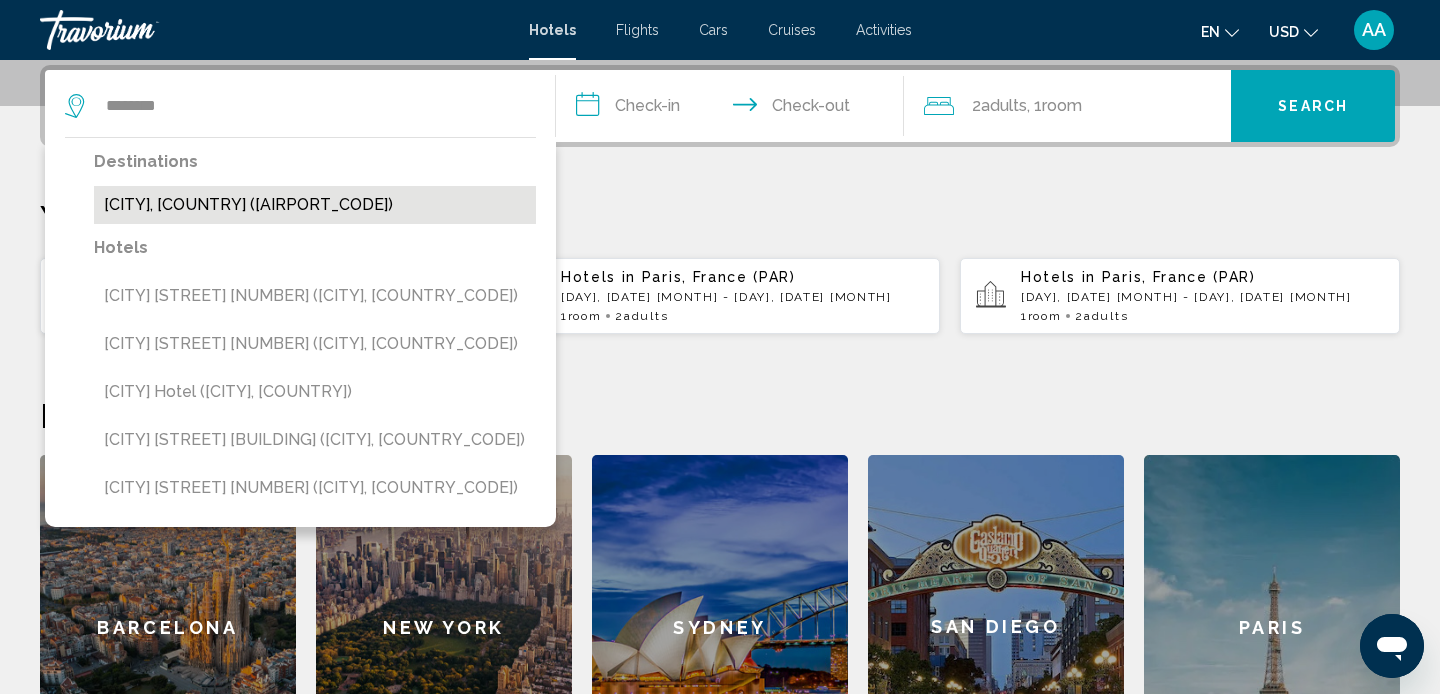 click on "[CITY], [COUNTRY] ([AIRPORT_CODE])" at bounding box center [315, 205] 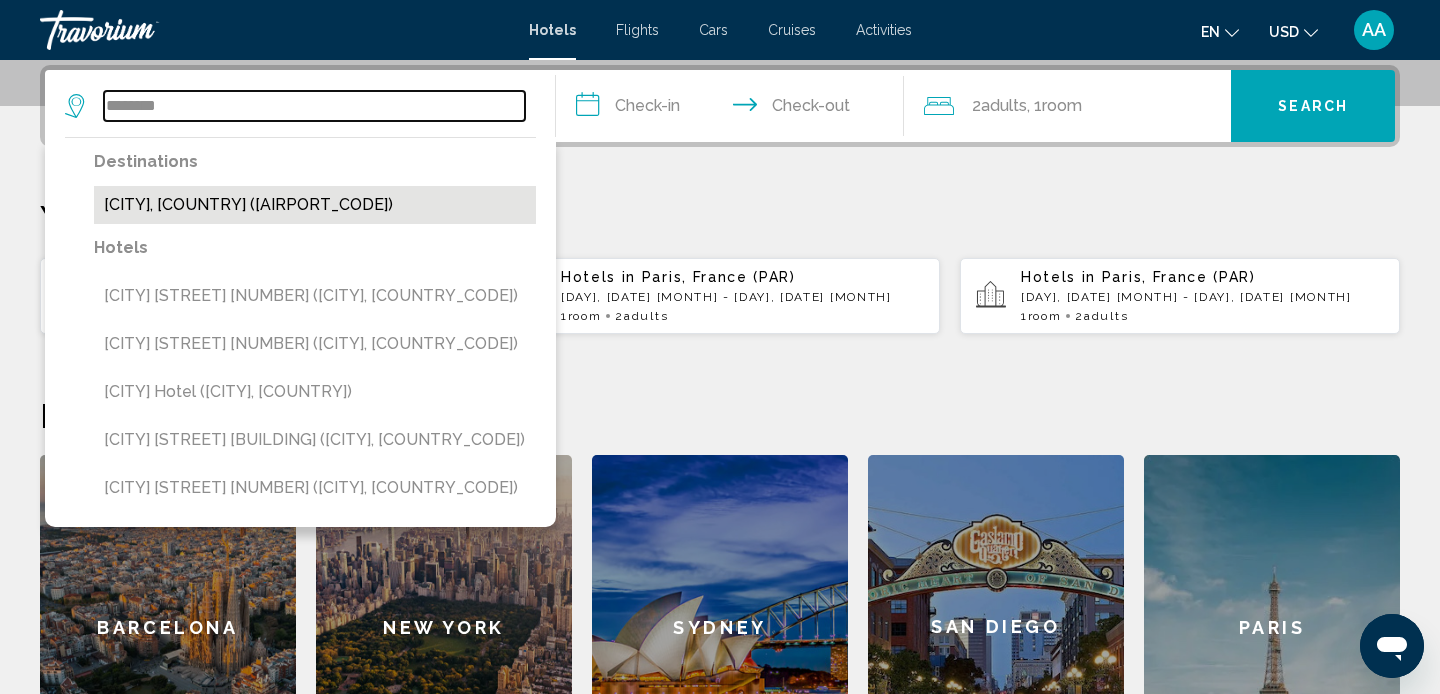 type on "**********" 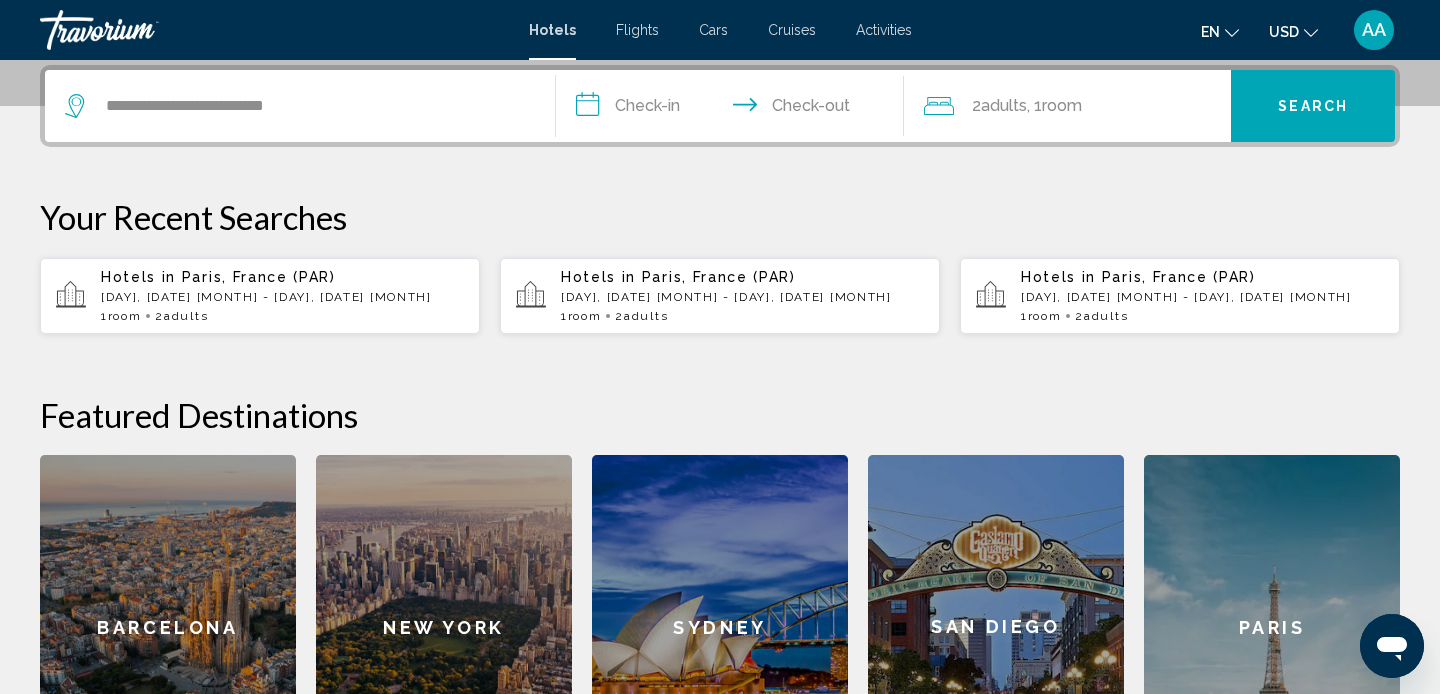 click on "**********" at bounding box center [734, 109] 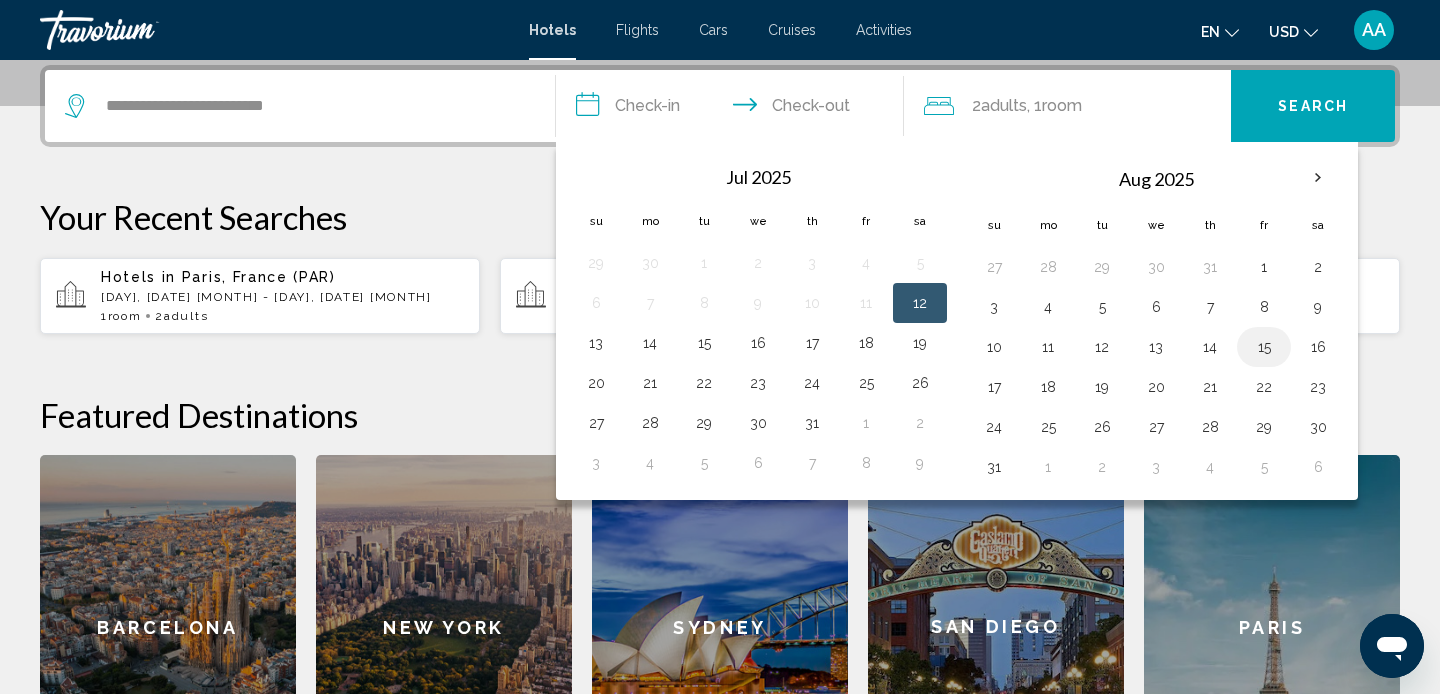 click on "15" at bounding box center [1264, 347] 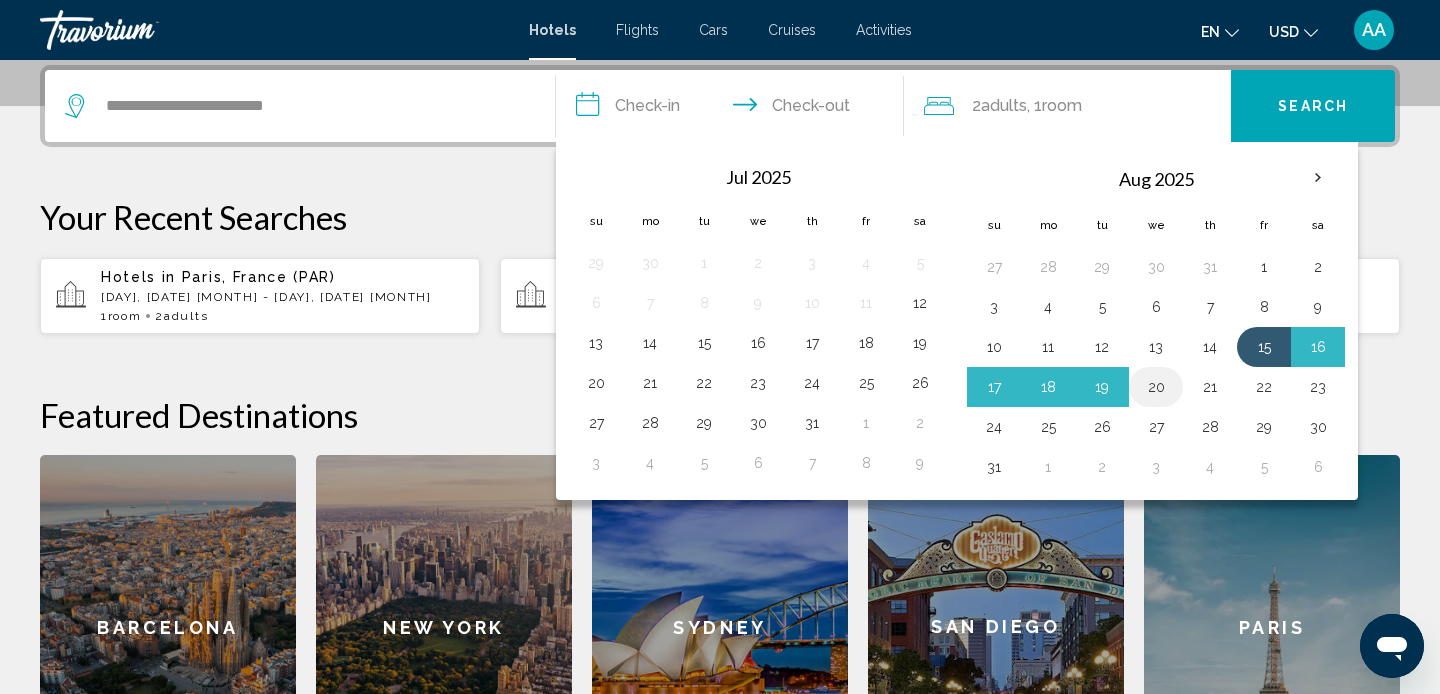 click on "20" at bounding box center [1156, 387] 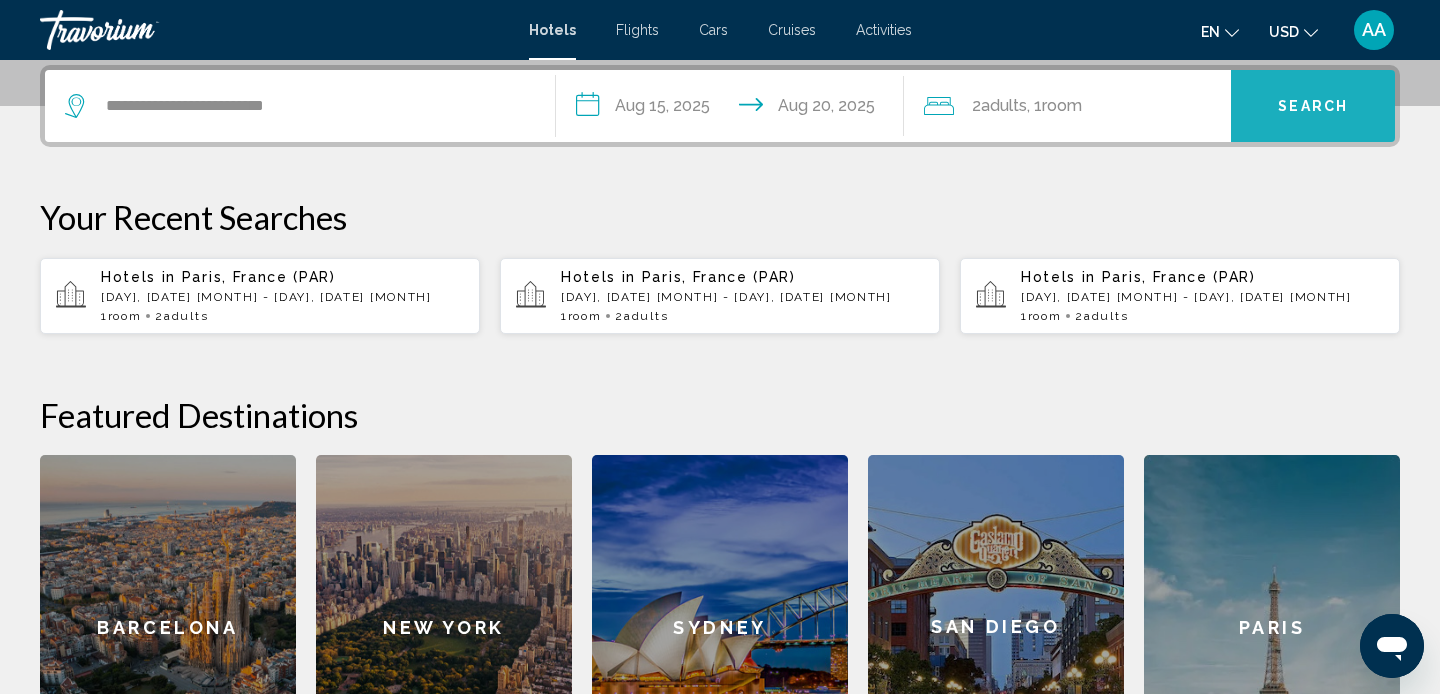 click on "Search" at bounding box center [1313, 107] 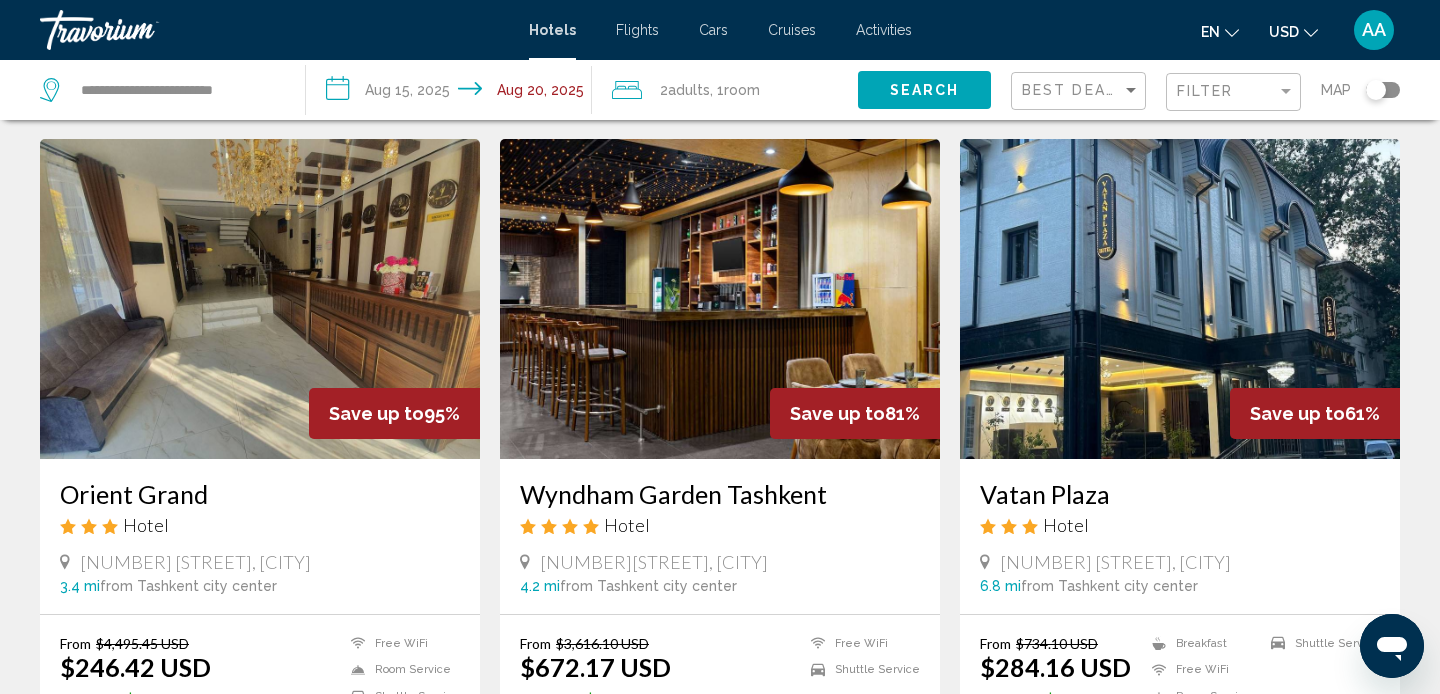 scroll, scrollTop: 44, scrollLeft: 0, axis: vertical 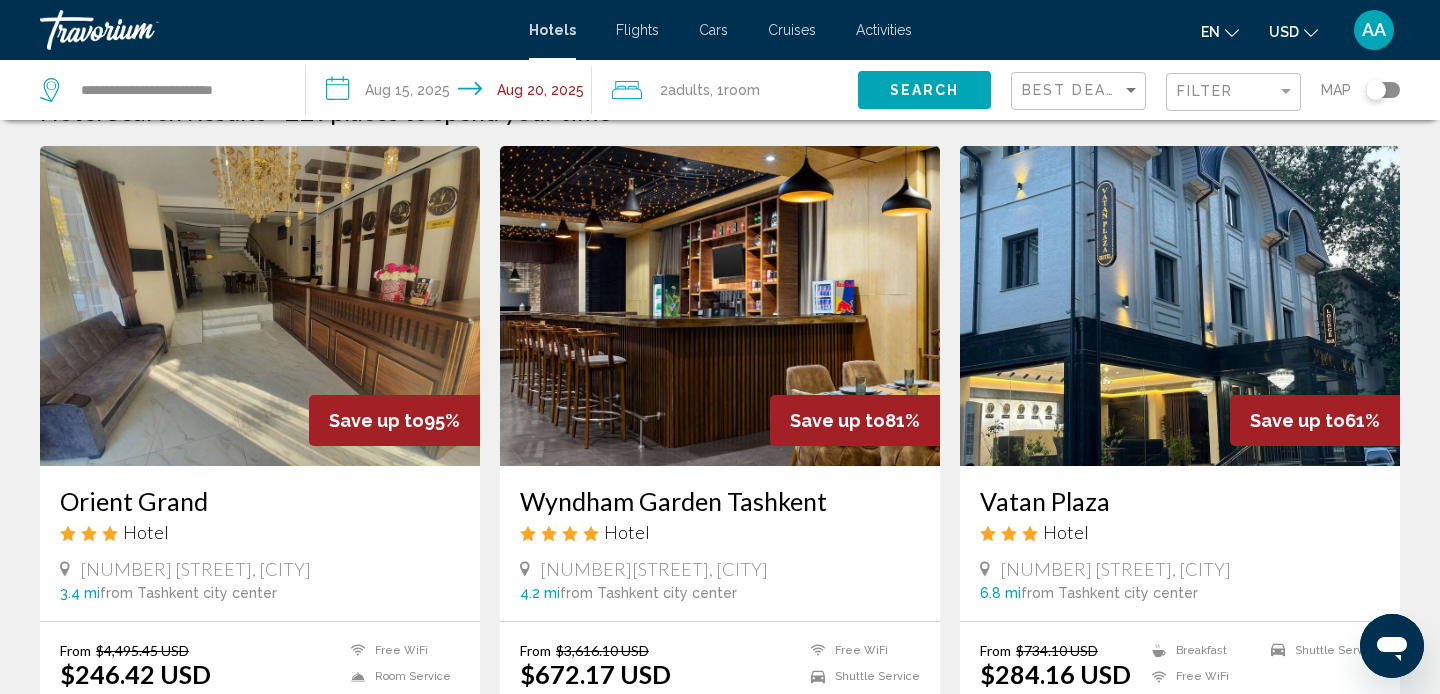 click at bounding box center (720, 306) 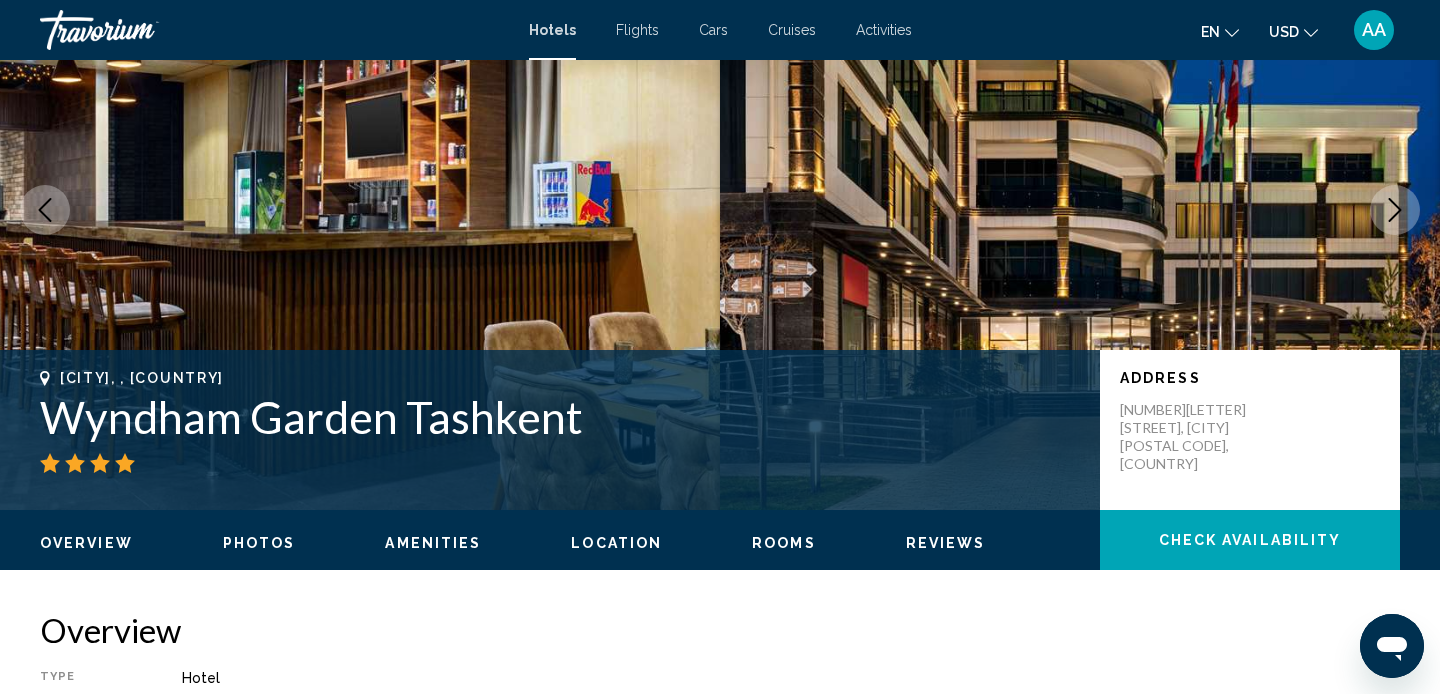 scroll, scrollTop: 0, scrollLeft: 0, axis: both 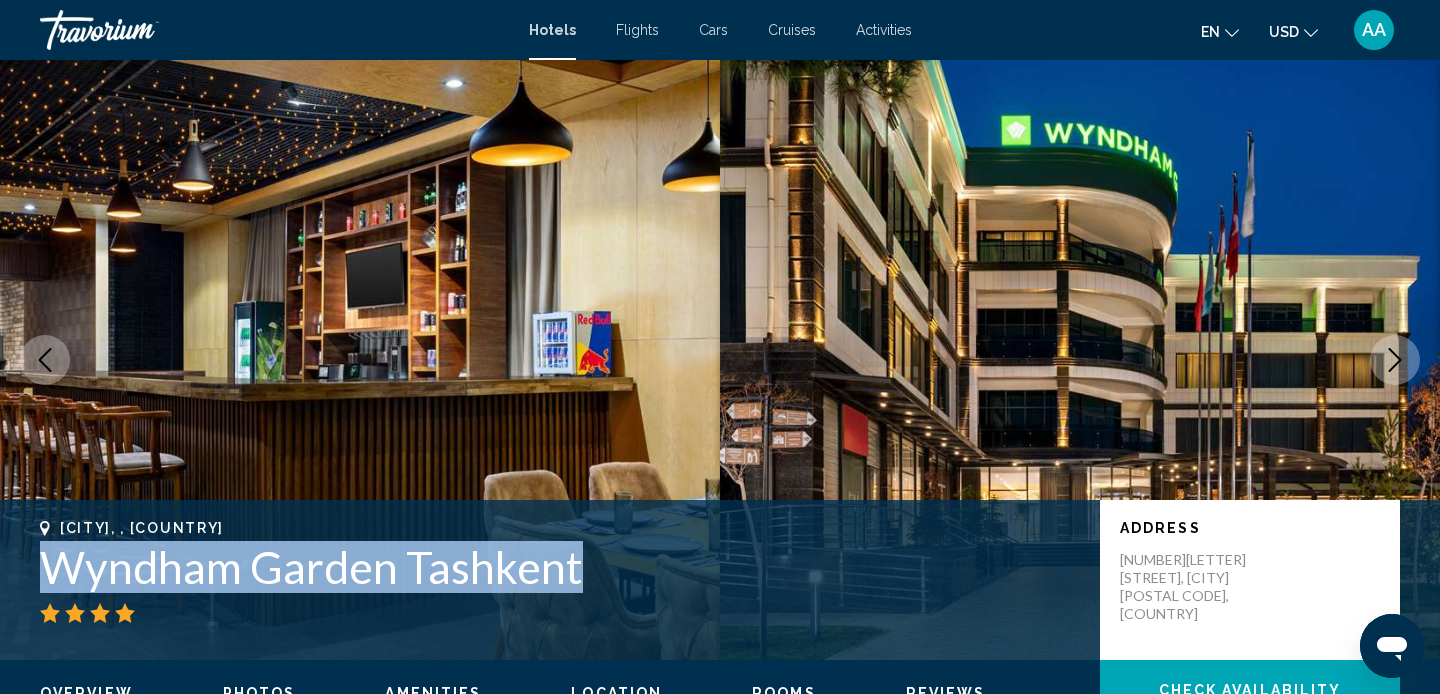drag, startPoint x: 44, startPoint y: 574, endPoint x: 688, endPoint y: 566, distance: 644.0497 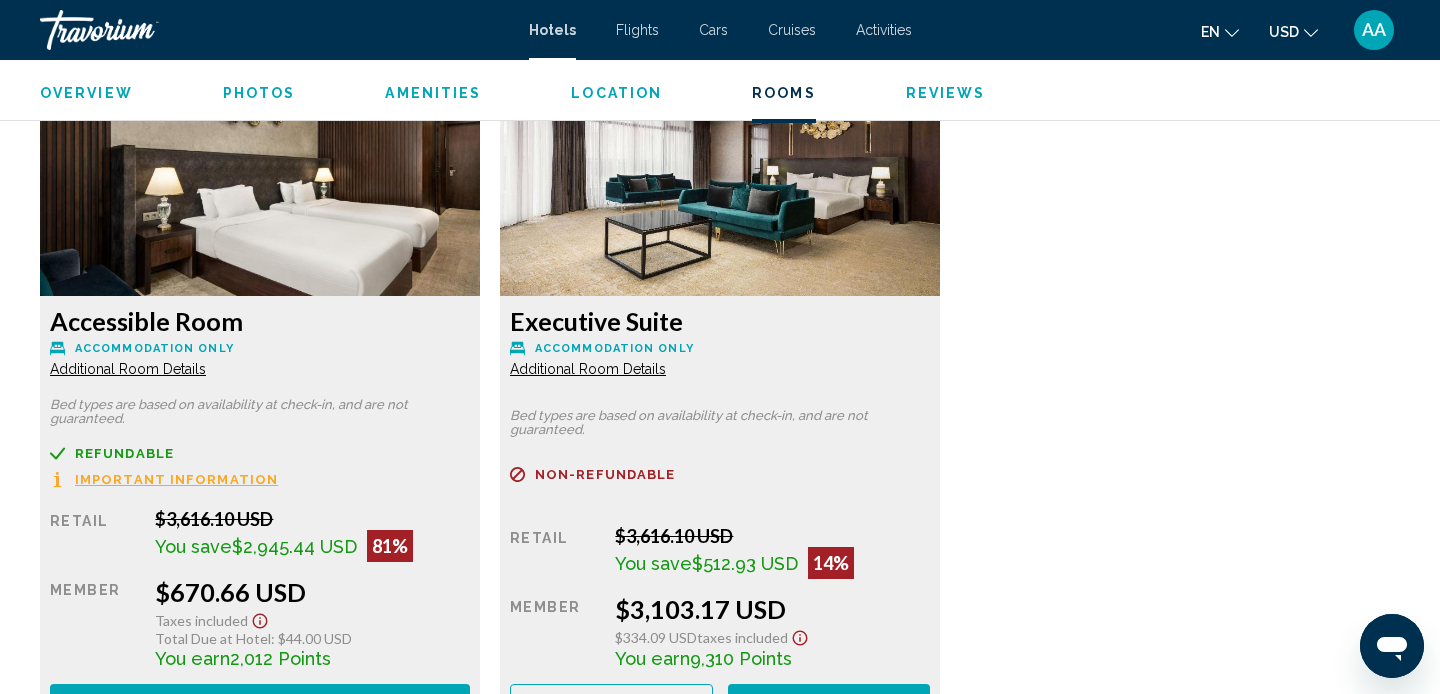 scroll, scrollTop: 2701, scrollLeft: 0, axis: vertical 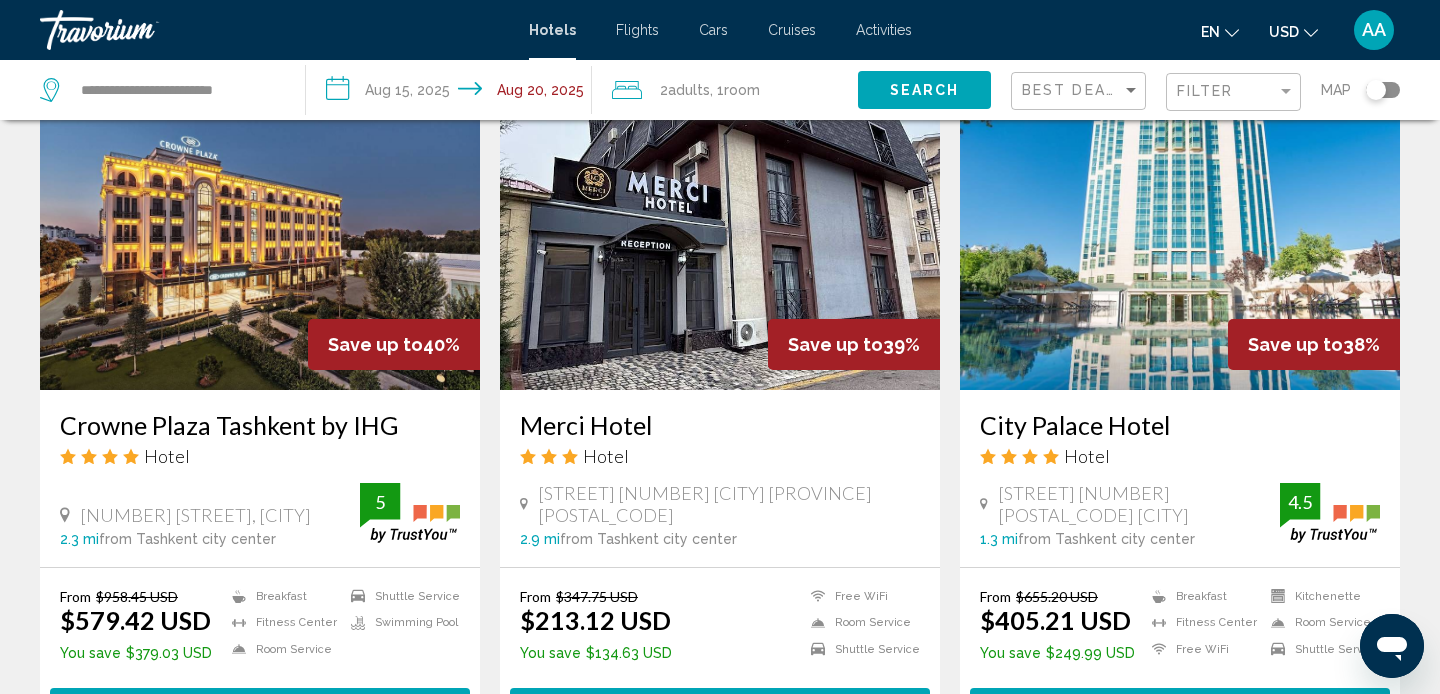 drag, startPoint x: 59, startPoint y: 420, endPoint x: 427, endPoint y: 434, distance: 368.2662 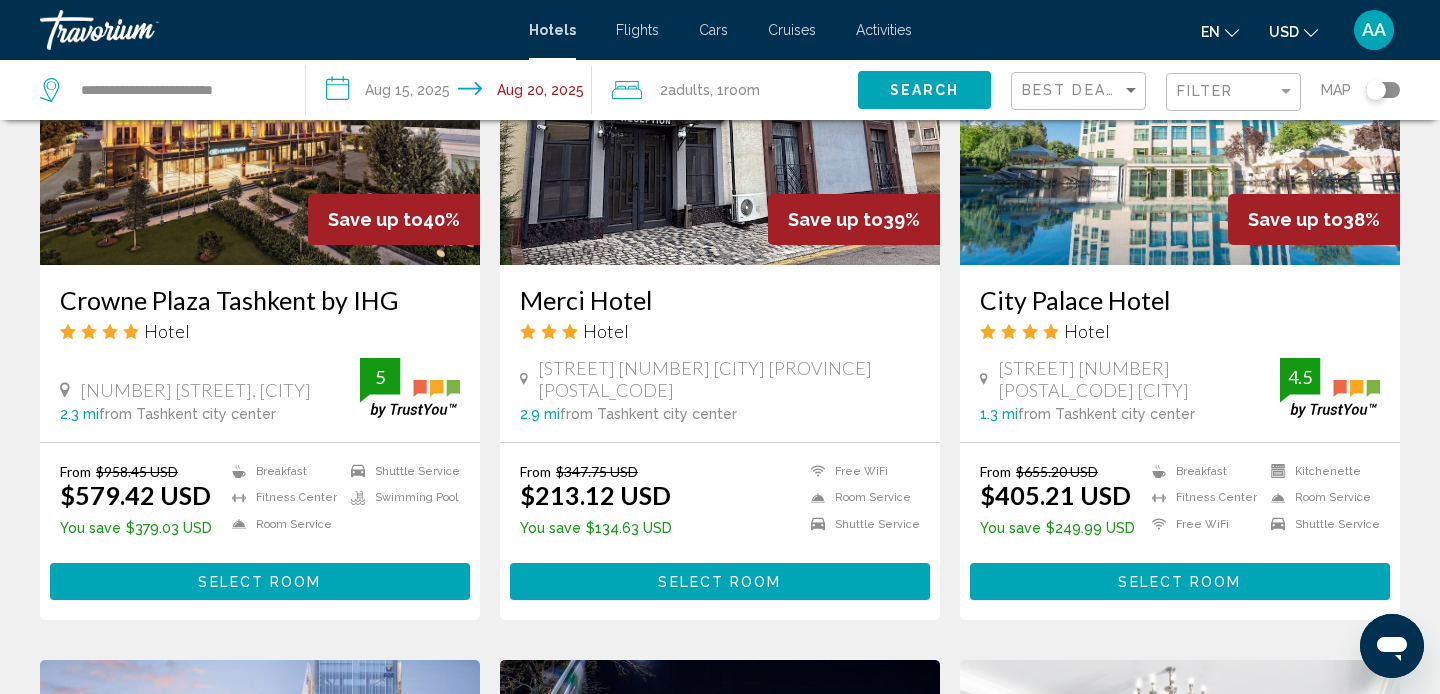 scroll, scrollTop: 1633, scrollLeft: 0, axis: vertical 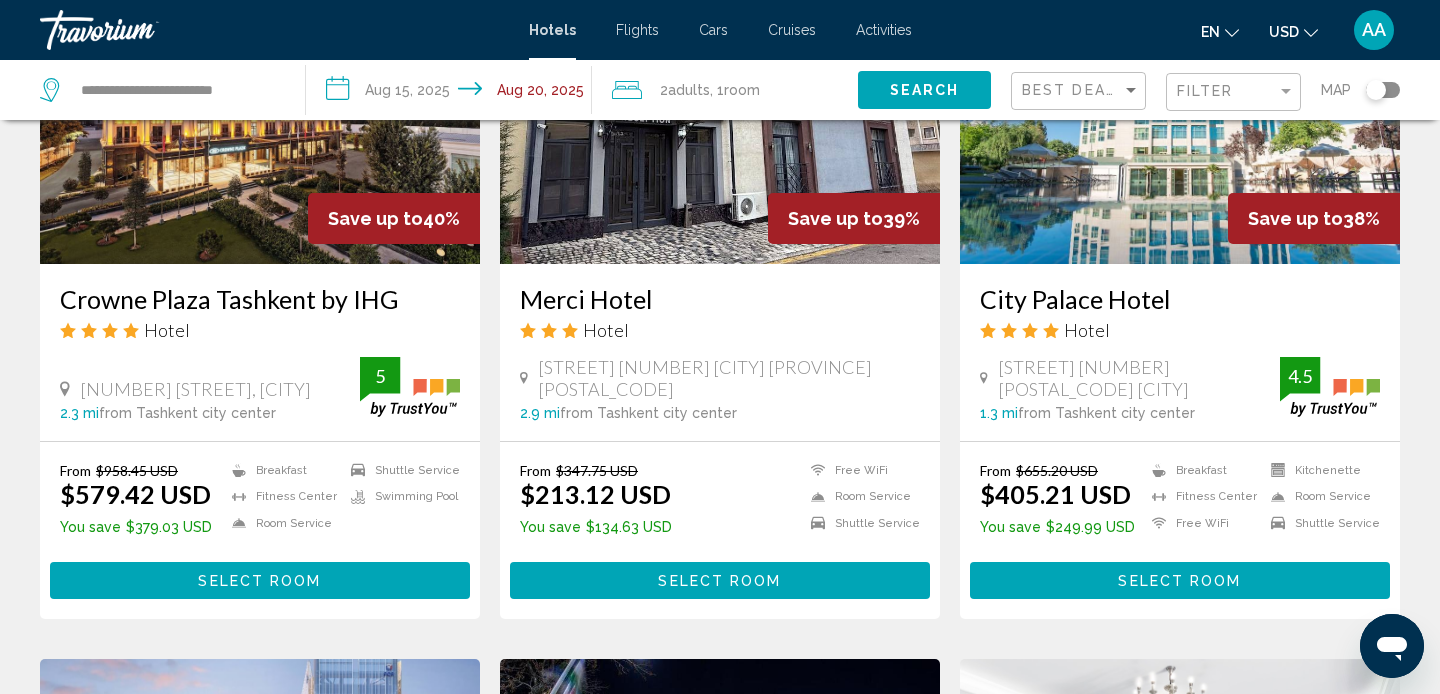 click at bounding box center (260, 104) 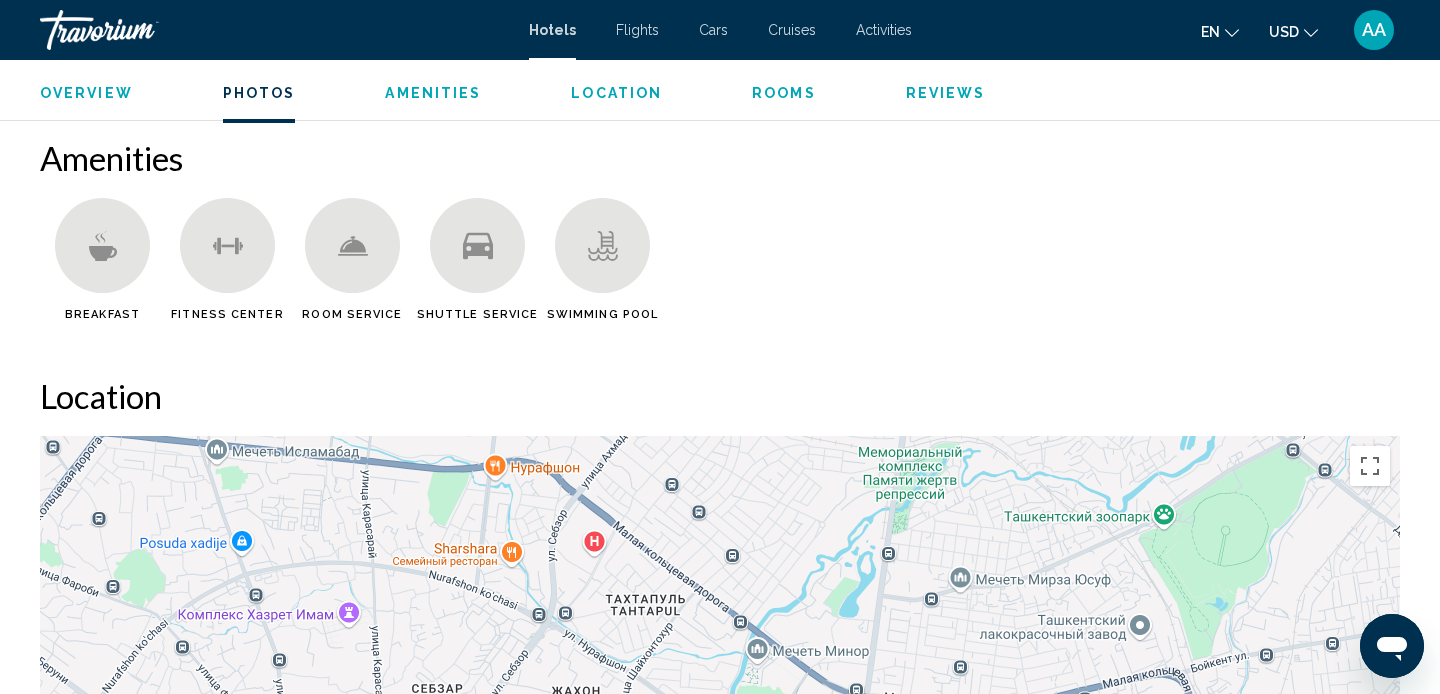 scroll, scrollTop: 1423, scrollLeft: 0, axis: vertical 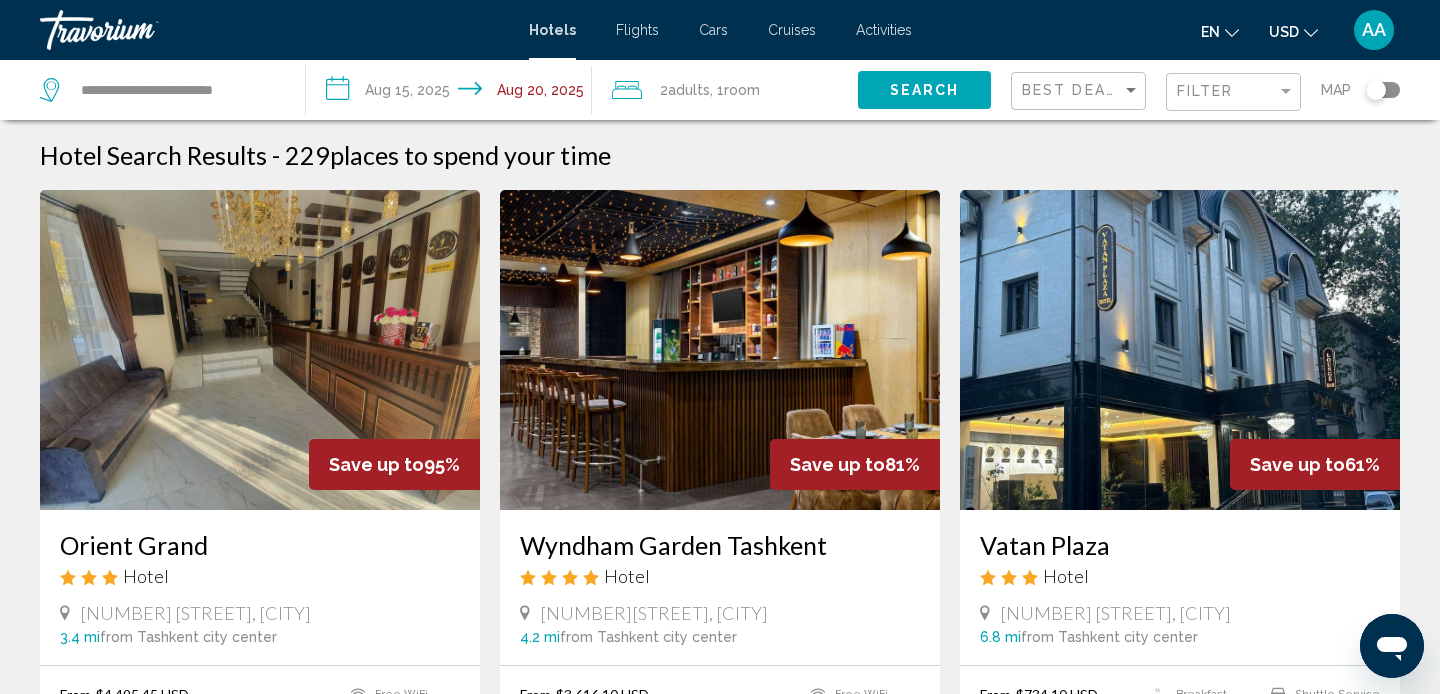 click on "**********" at bounding box center (453, 93) 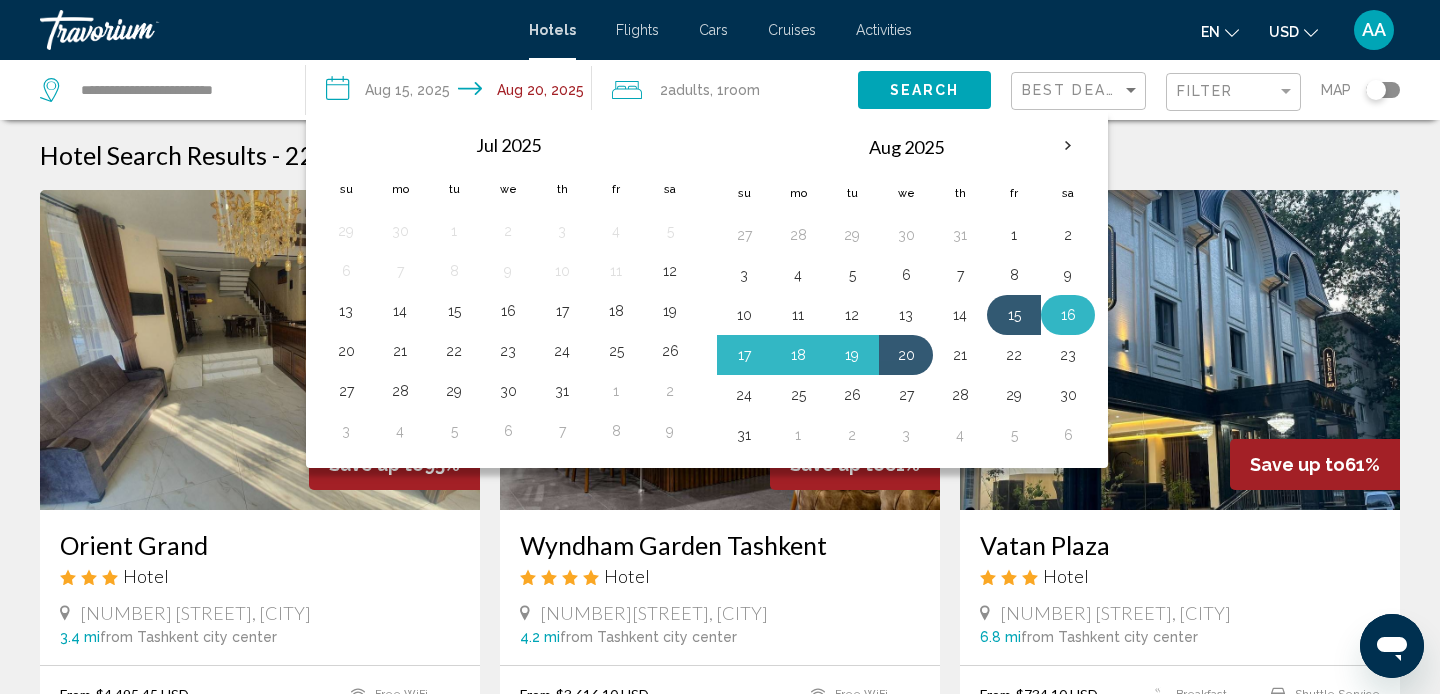 click on "16" at bounding box center [1068, 315] 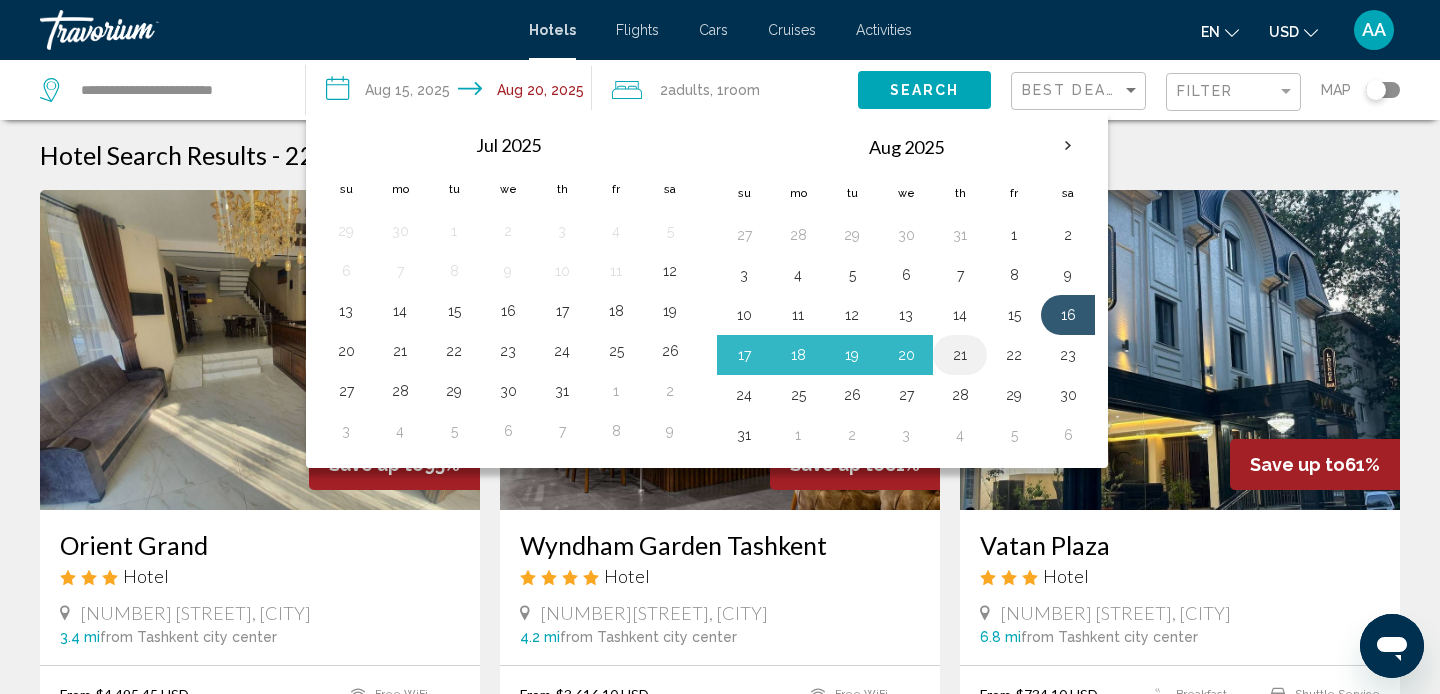 click on "21" at bounding box center [960, 355] 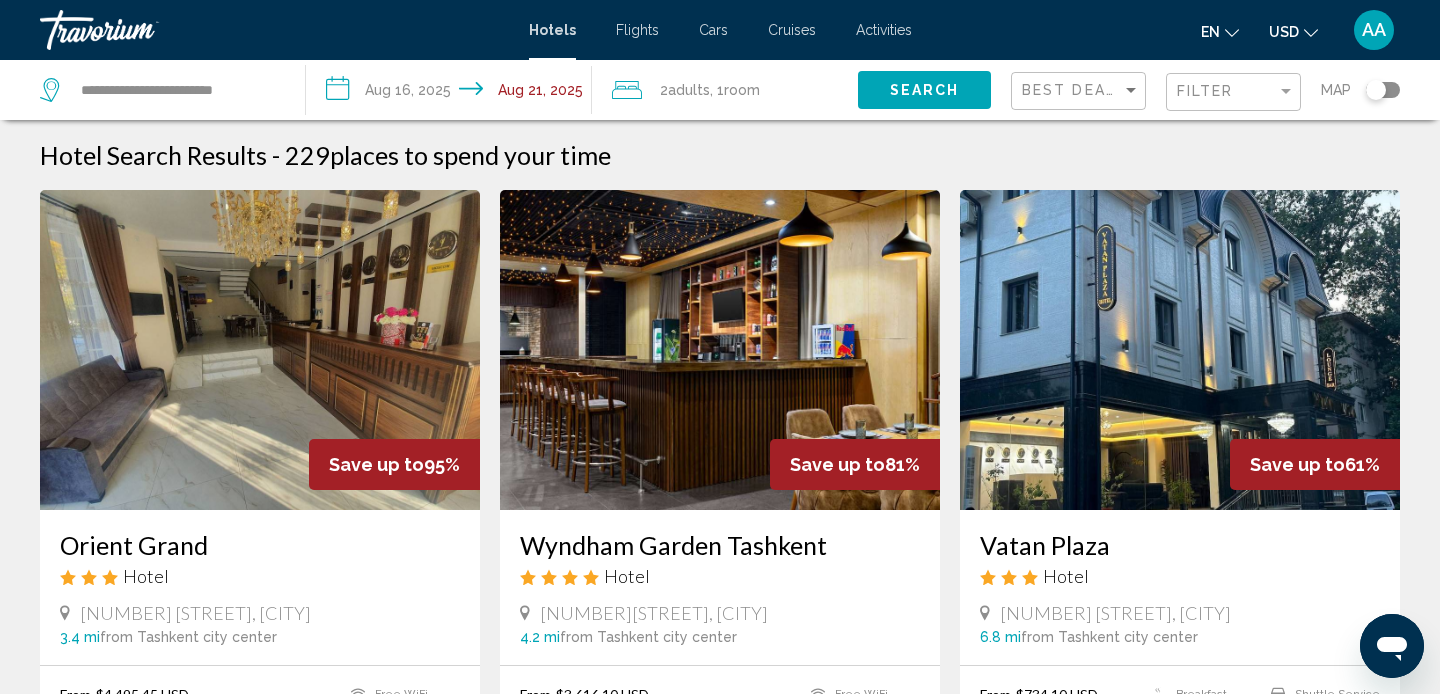 click on "Best Deals" 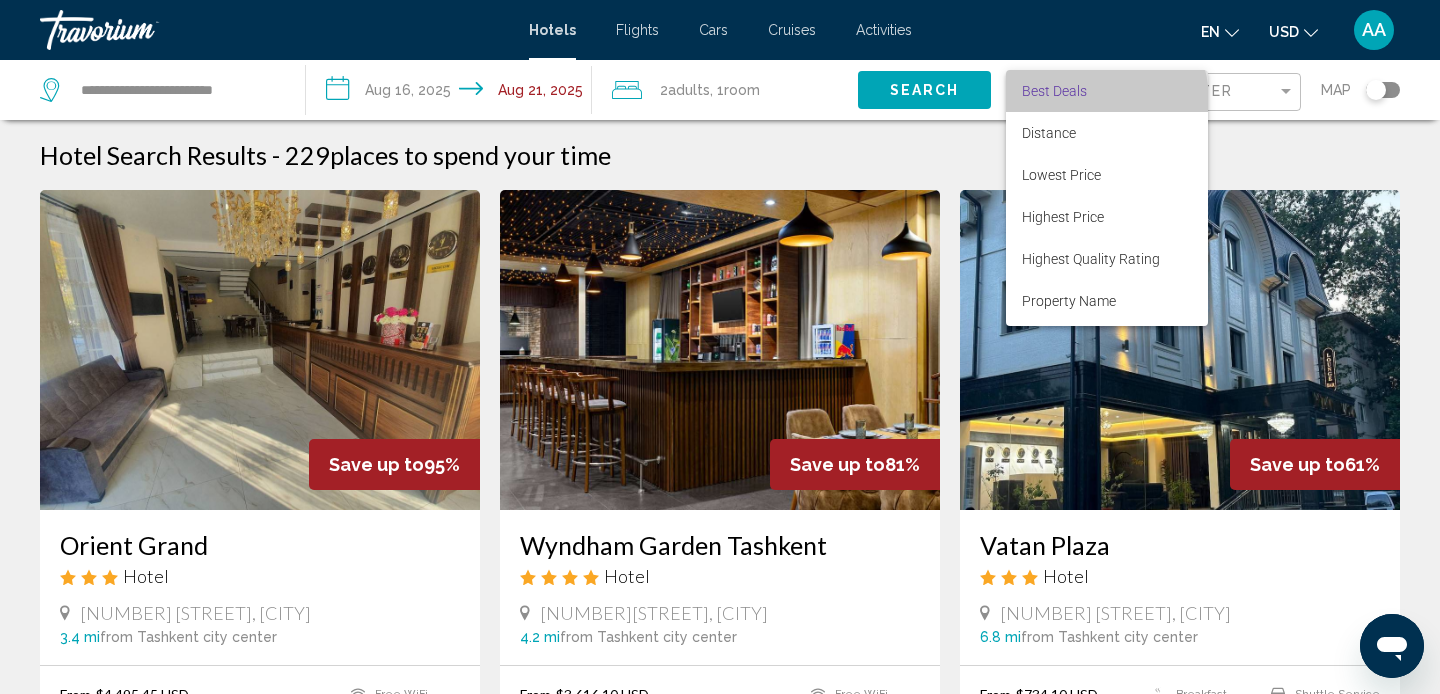 click on "Best Deals" at bounding box center (1107, 91) 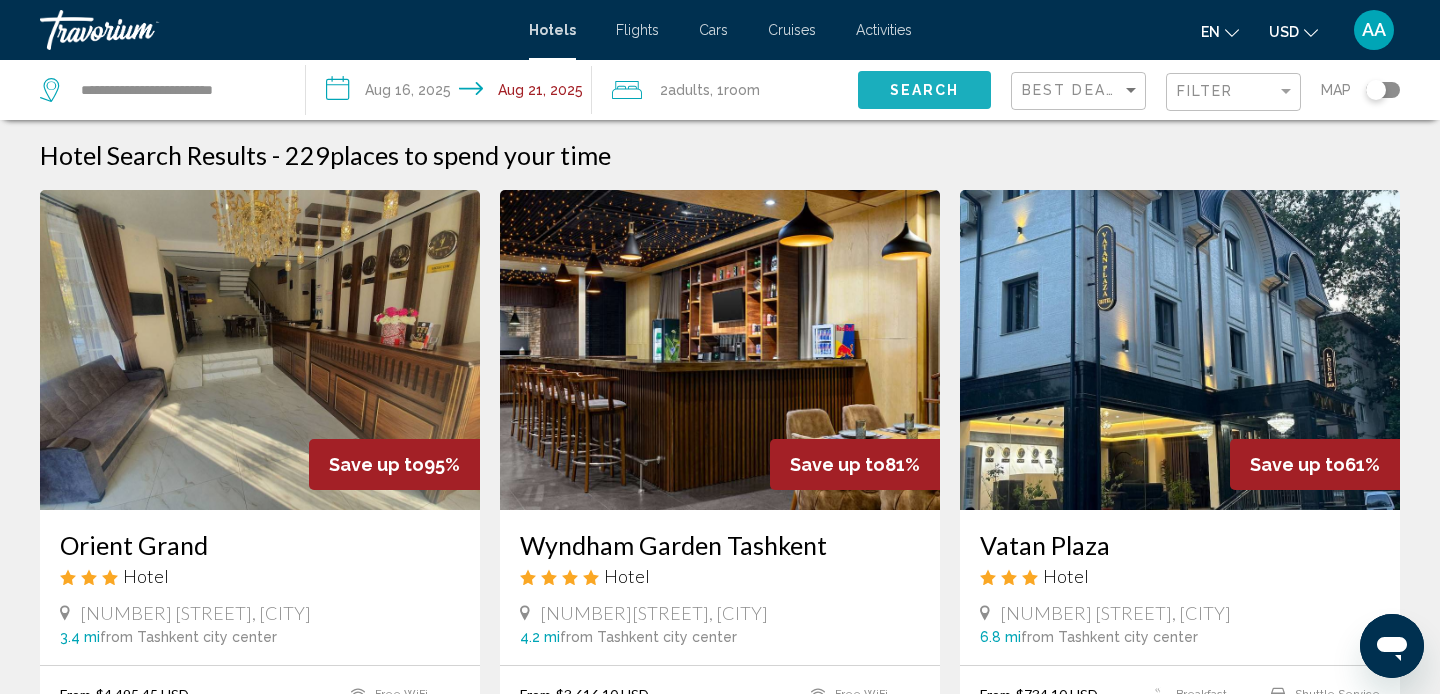 click on "Search" 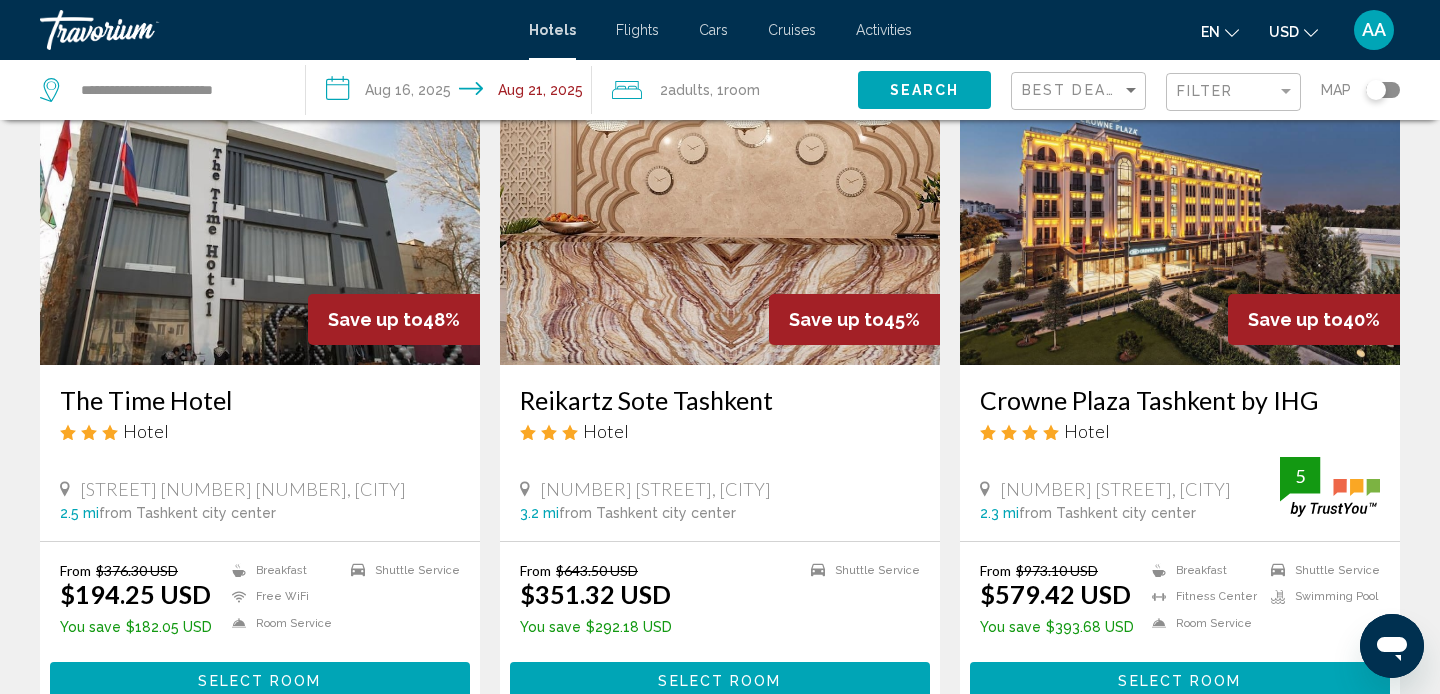 scroll, scrollTop: 819, scrollLeft: 0, axis: vertical 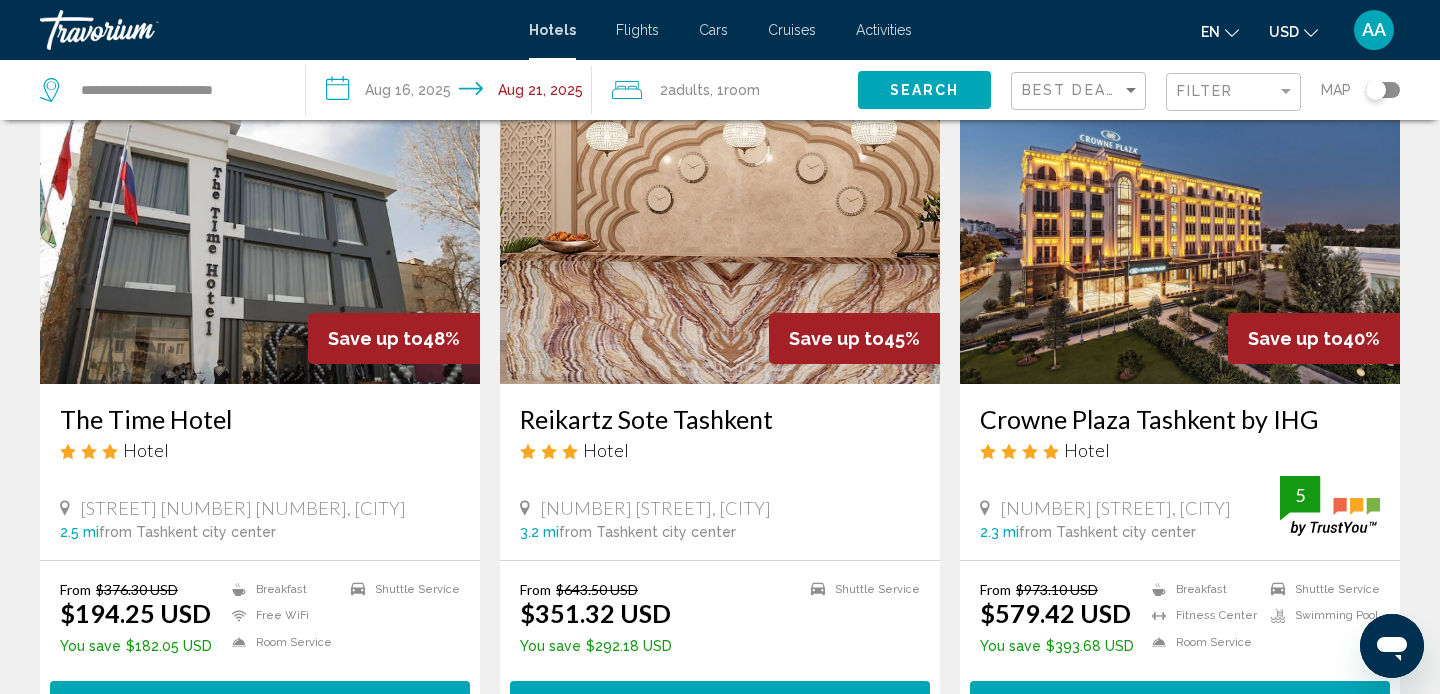 click at bounding box center [720, 224] 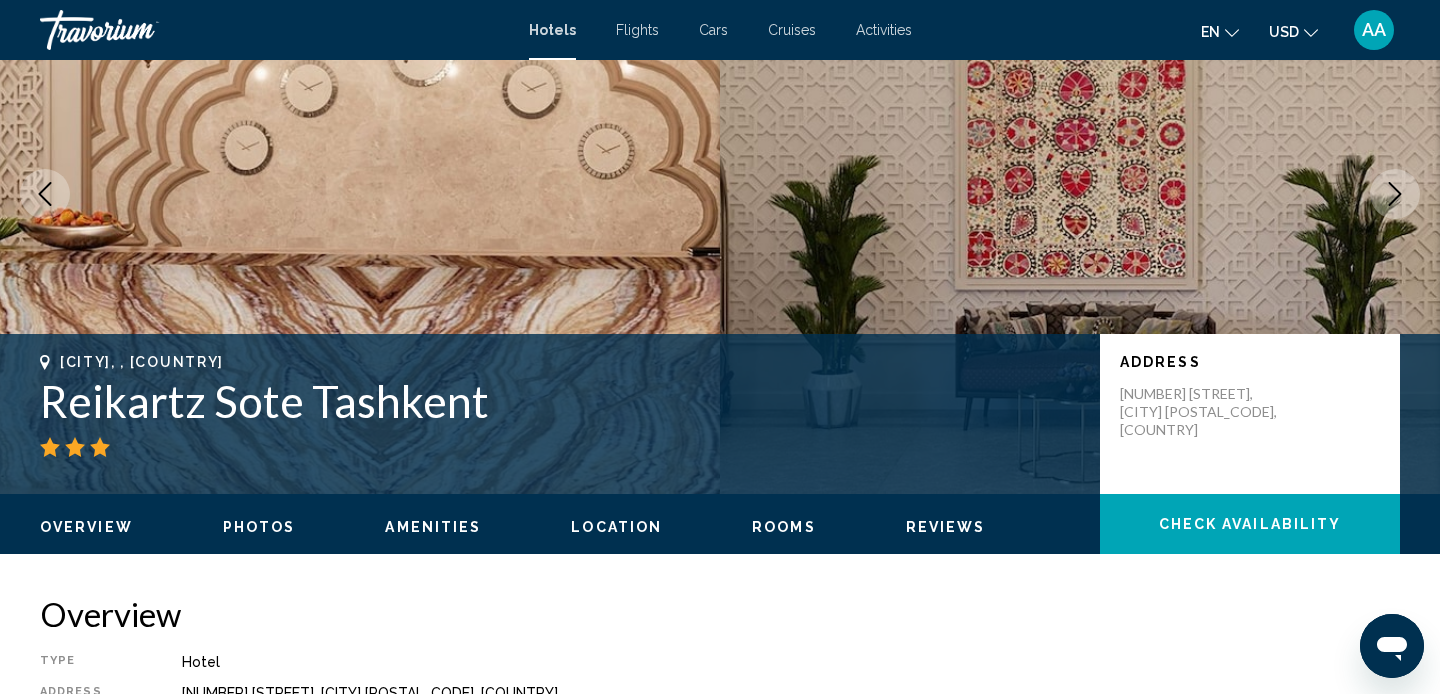 scroll, scrollTop: 158, scrollLeft: 0, axis: vertical 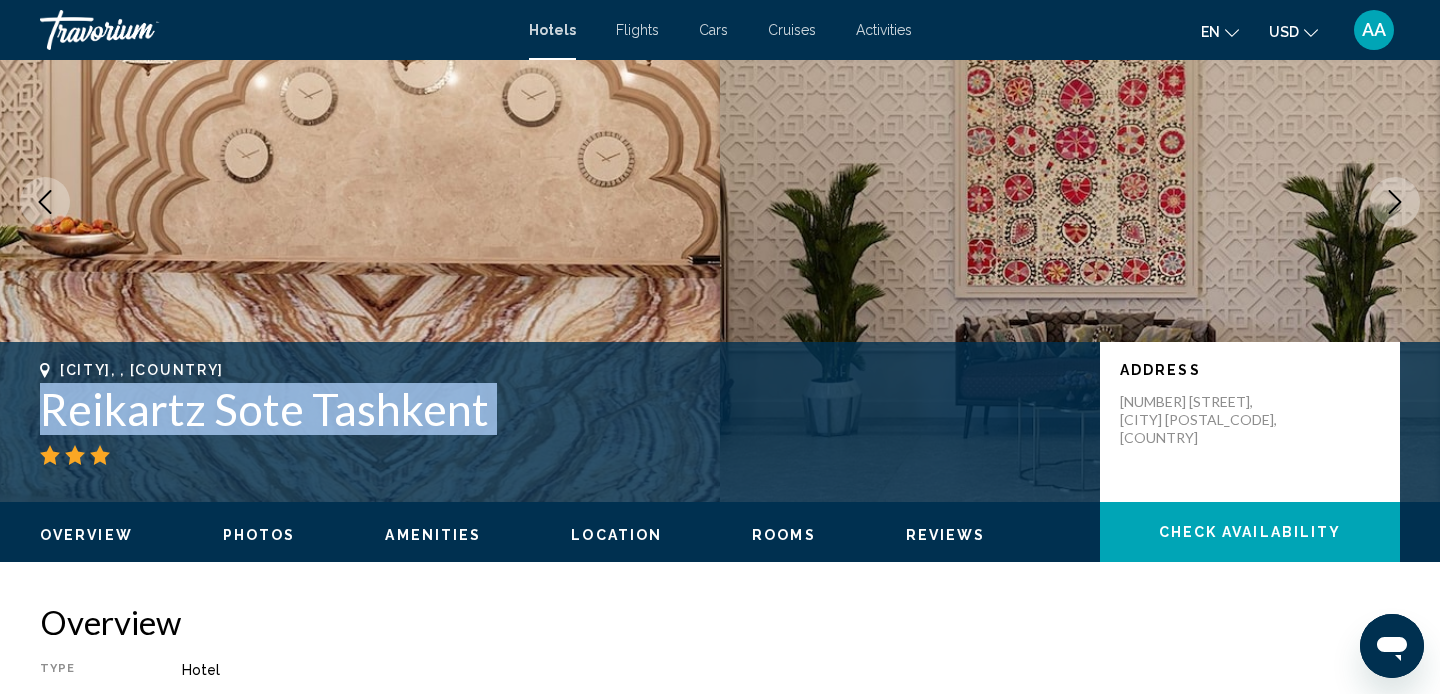 drag, startPoint x: 46, startPoint y: 407, endPoint x: 529, endPoint y: 424, distance: 483.29907 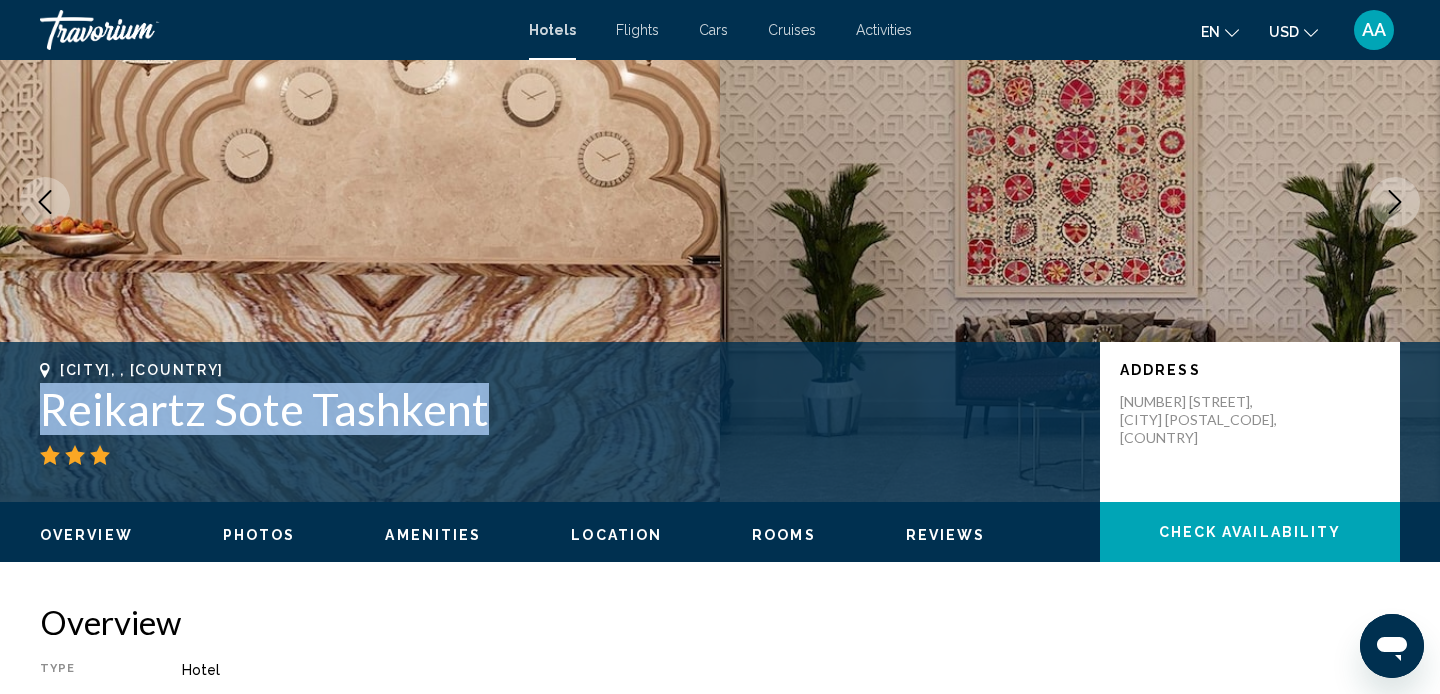 copy on "Reikartz Sote Tashkent" 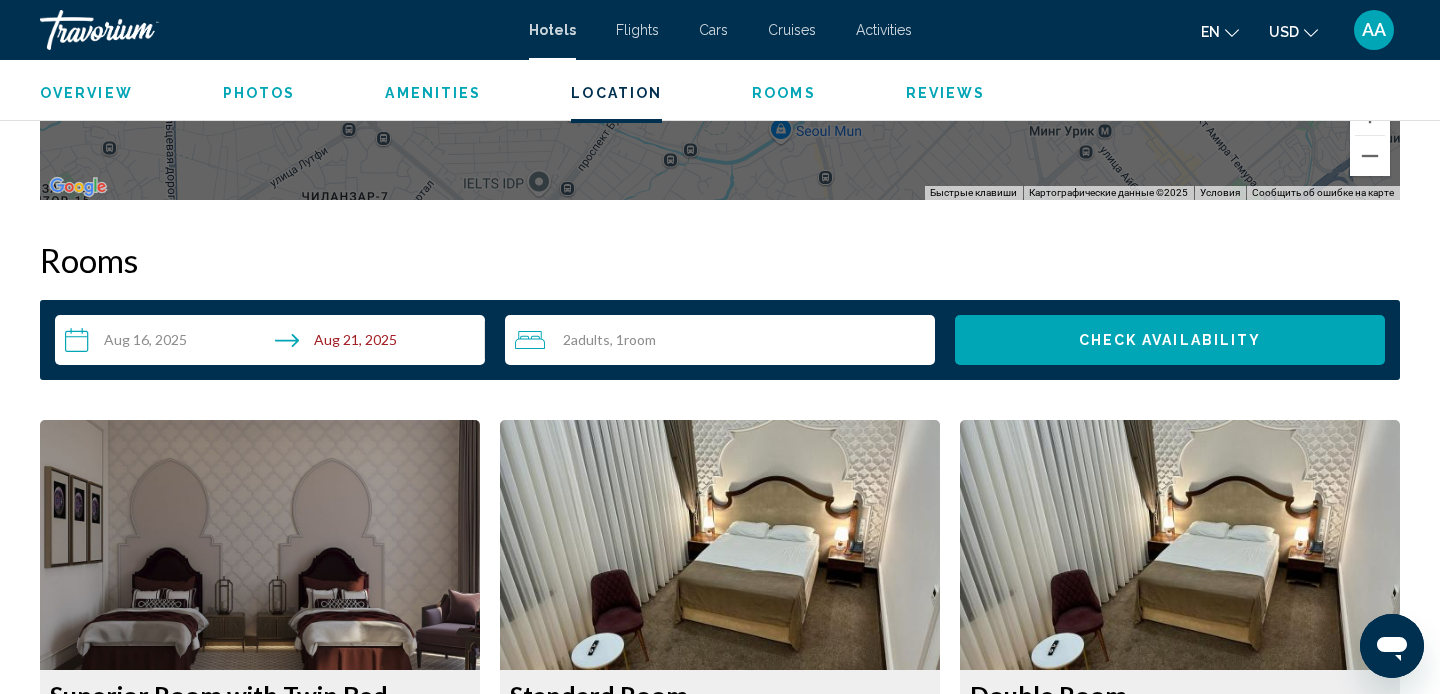 scroll, scrollTop: 2324, scrollLeft: 0, axis: vertical 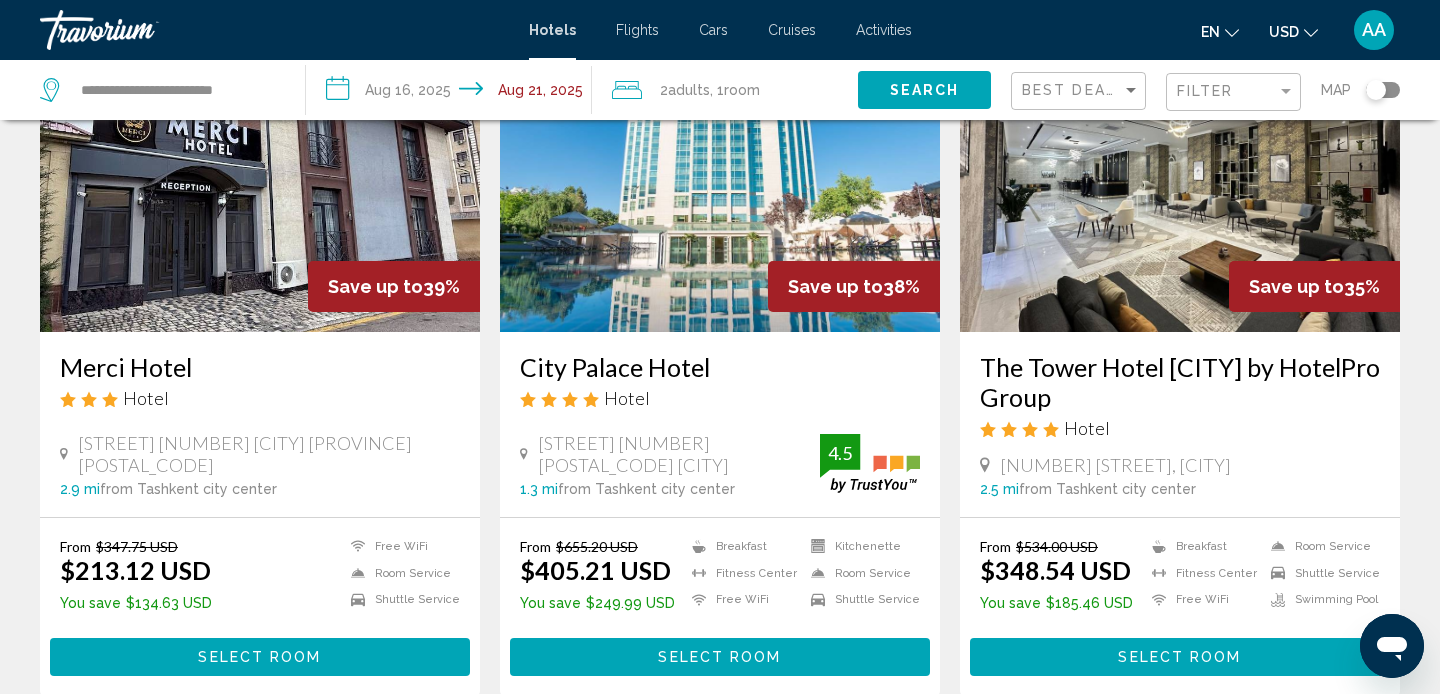 drag, startPoint x: 512, startPoint y: 364, endPoint x: 772, endPoint y: 367, distance: 260.0173 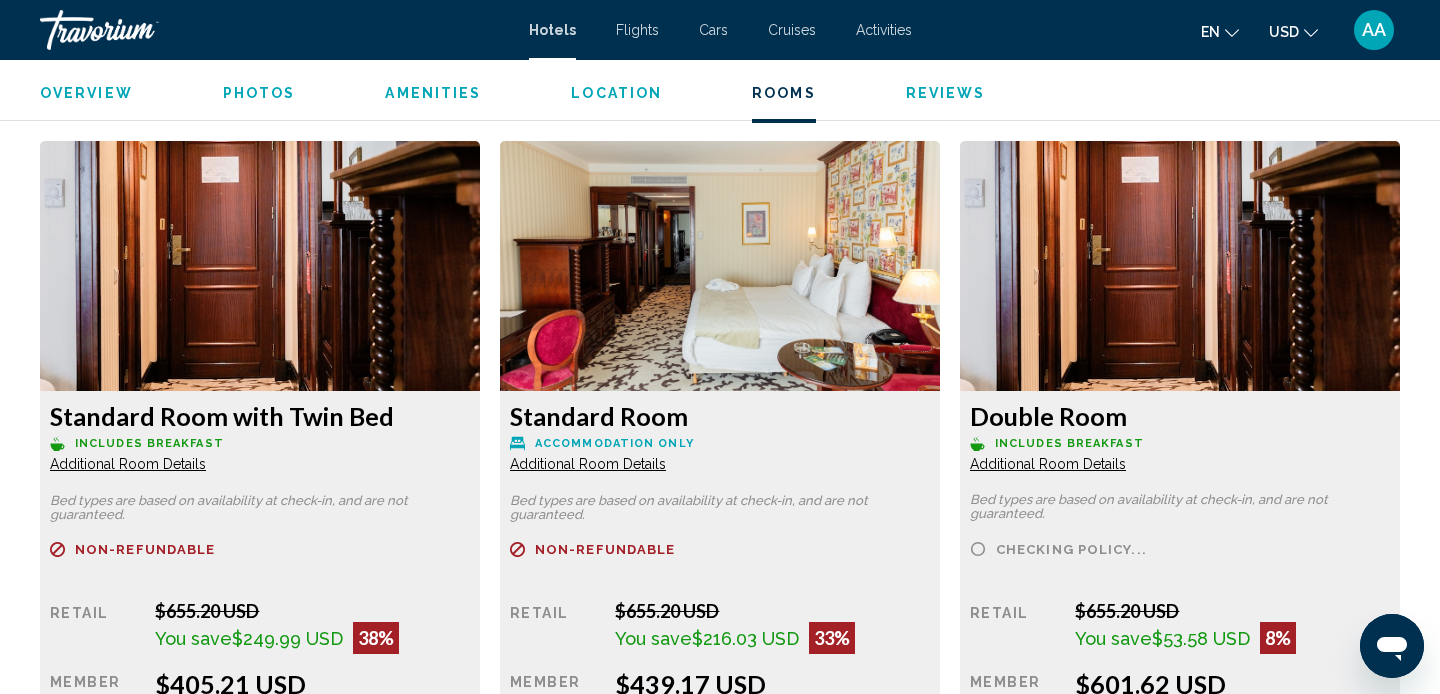 scroll, scrollTop: 2622, scrollLeft: 0, axis: vertical 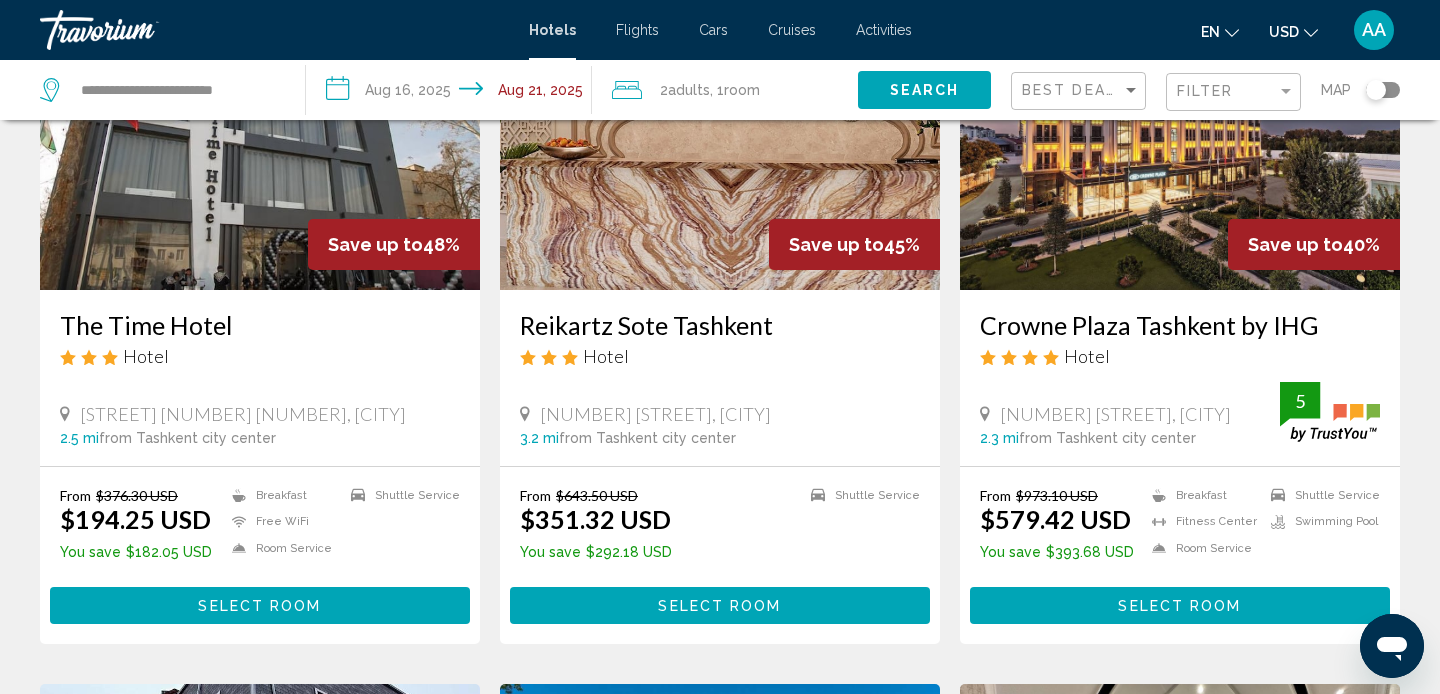 drag, startPoint x: 978, startPoint y: 328, endPoint x: 1350, endPoint y: 322, distance: 372.04837 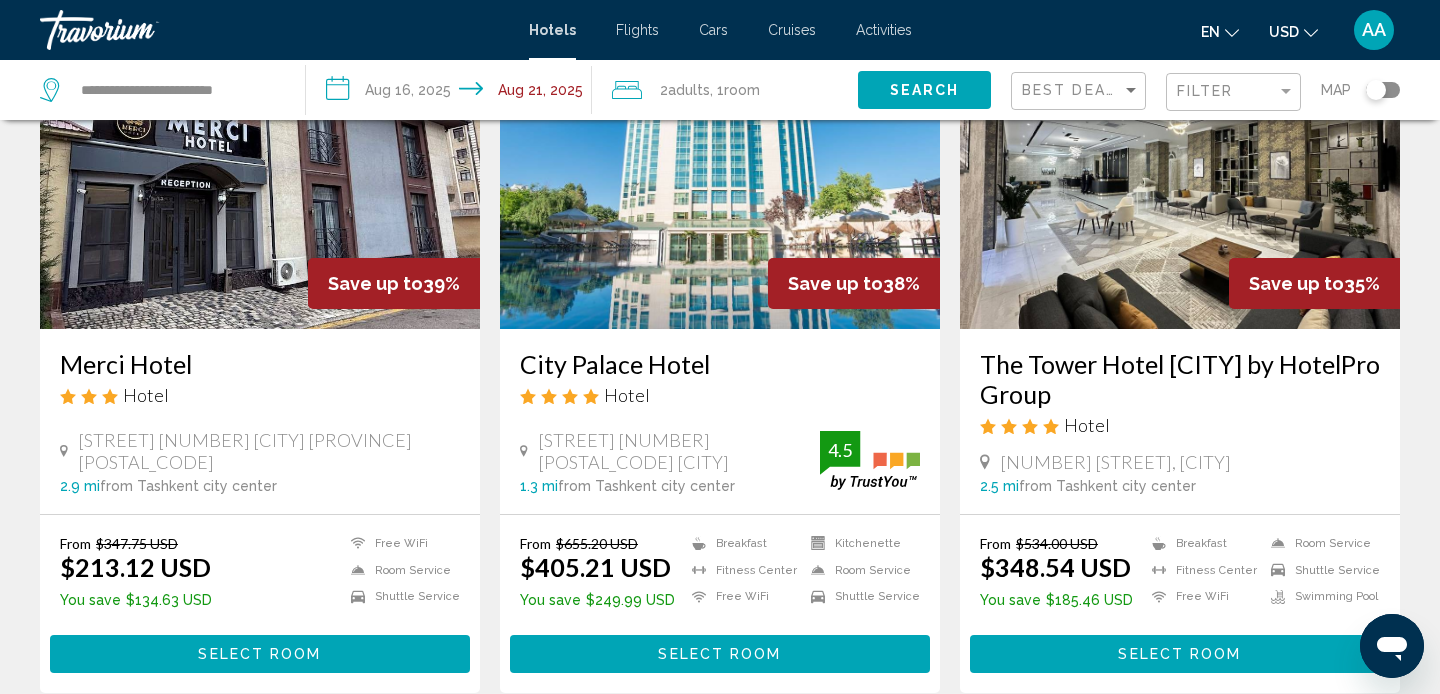 scroll, scrollTop: 1586, scrollLeft: 0, axis: vertical 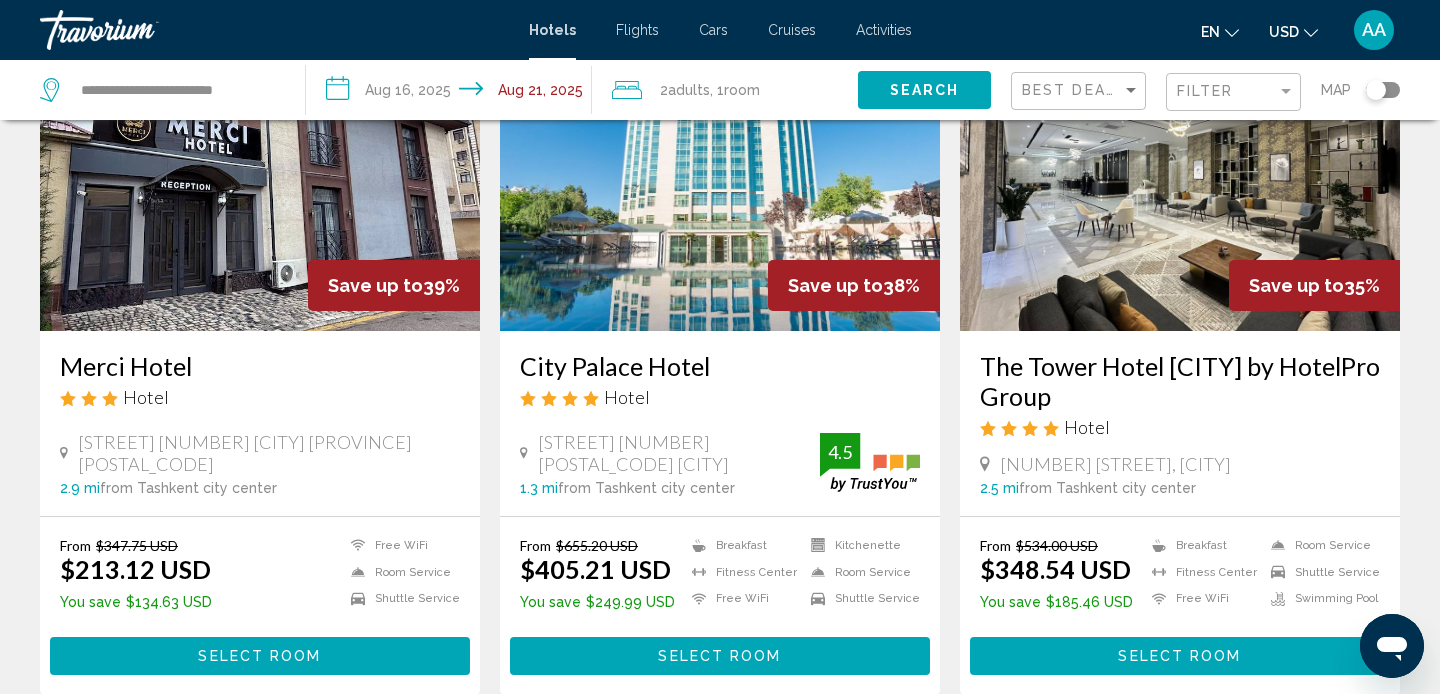 drag, startPoint x: 974, startPoint y: 359, endPoint x: 1172, endPoint y: 395, distance: 201.24612 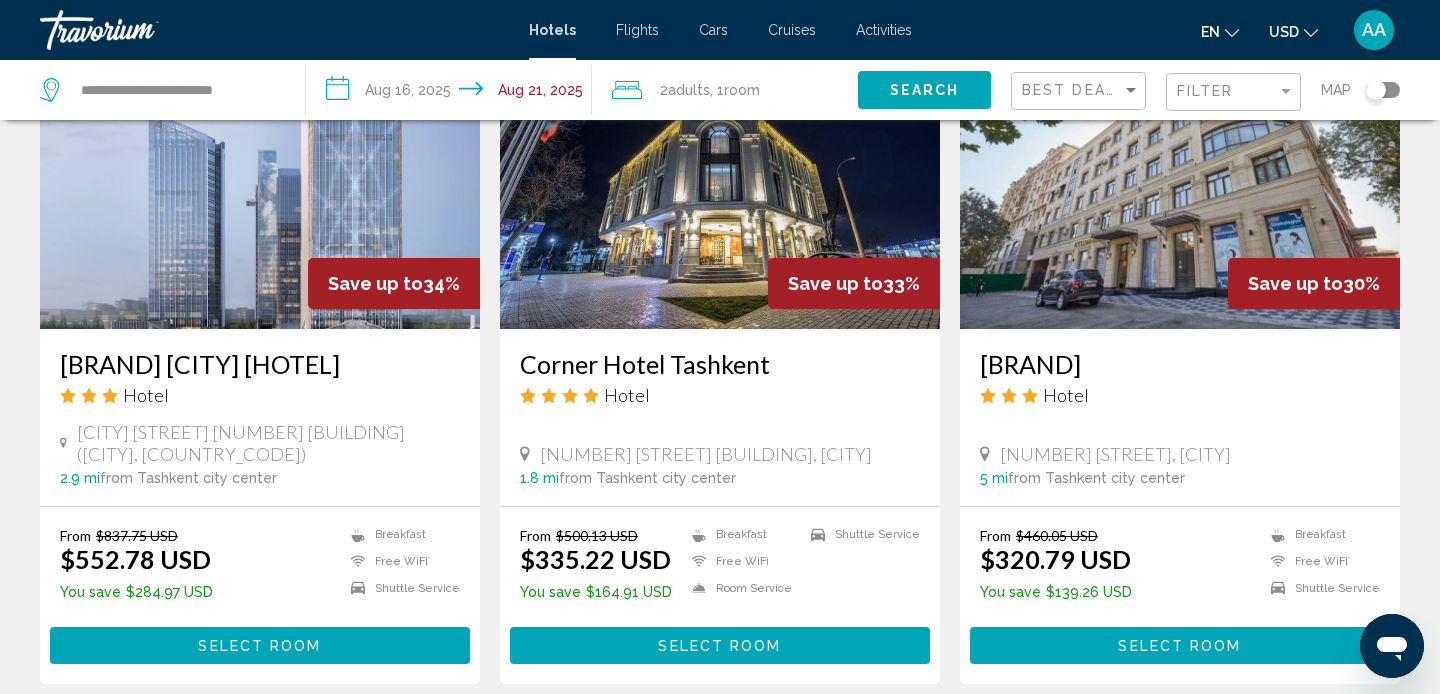 scroll, scrollTop: 2326, scrollLeft: 0, axis: vertical 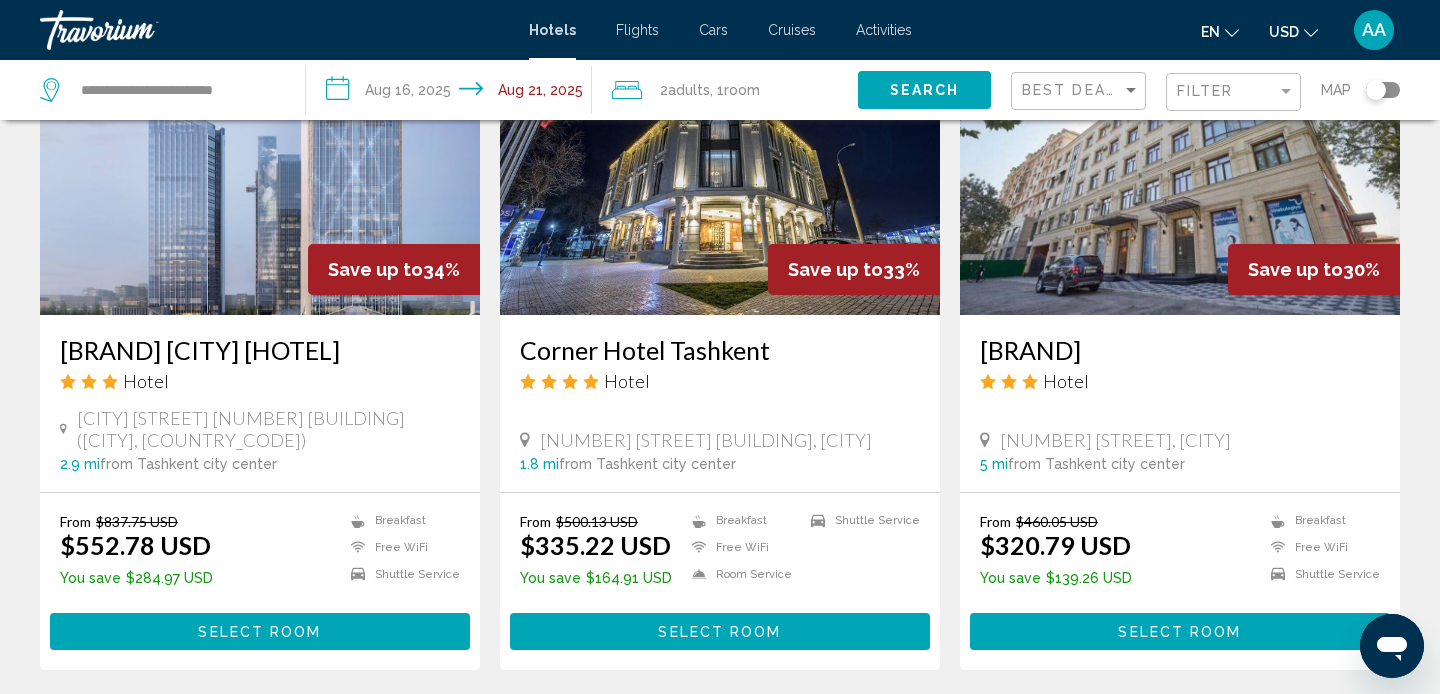 drag, startPoint x: 510, startPoint y: 341, endPoint x: 827, endPoint y: 341, distance: 317 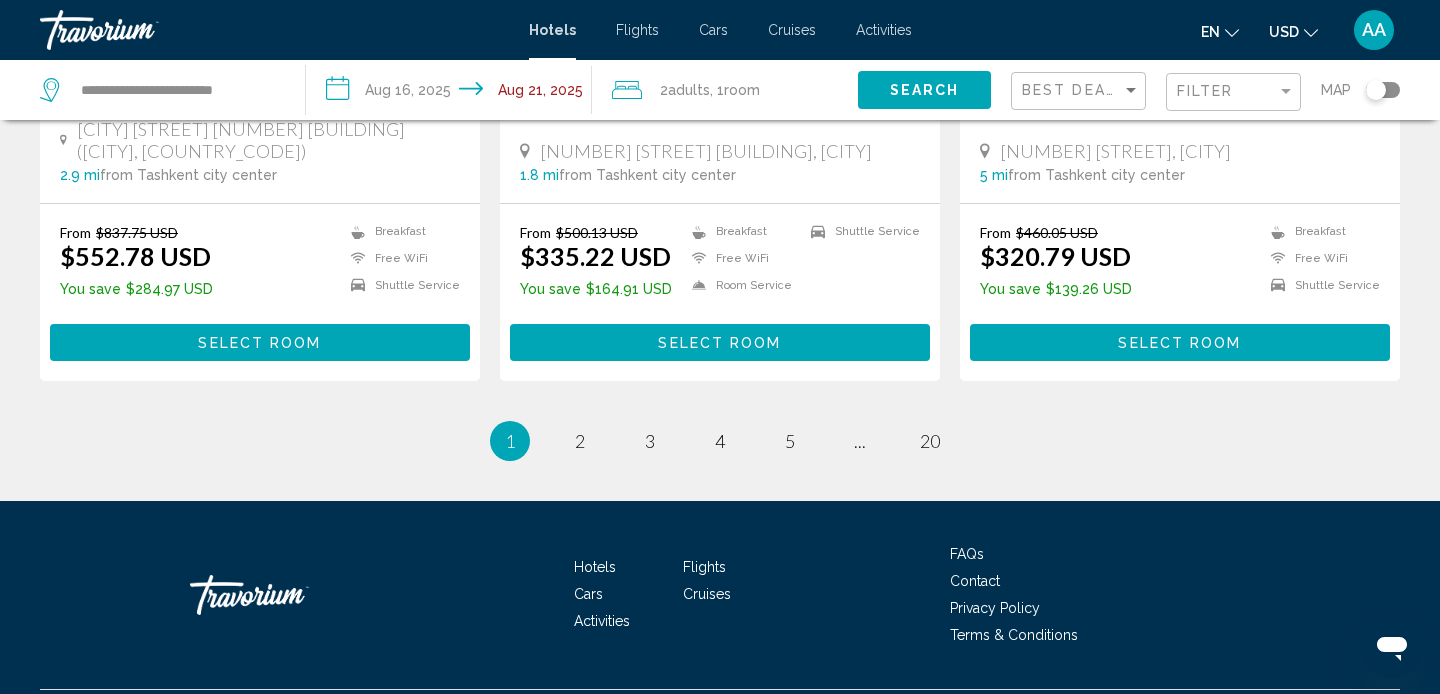 scroll, scrollTop: 2643, scrollLeft: 0, axis: vertical 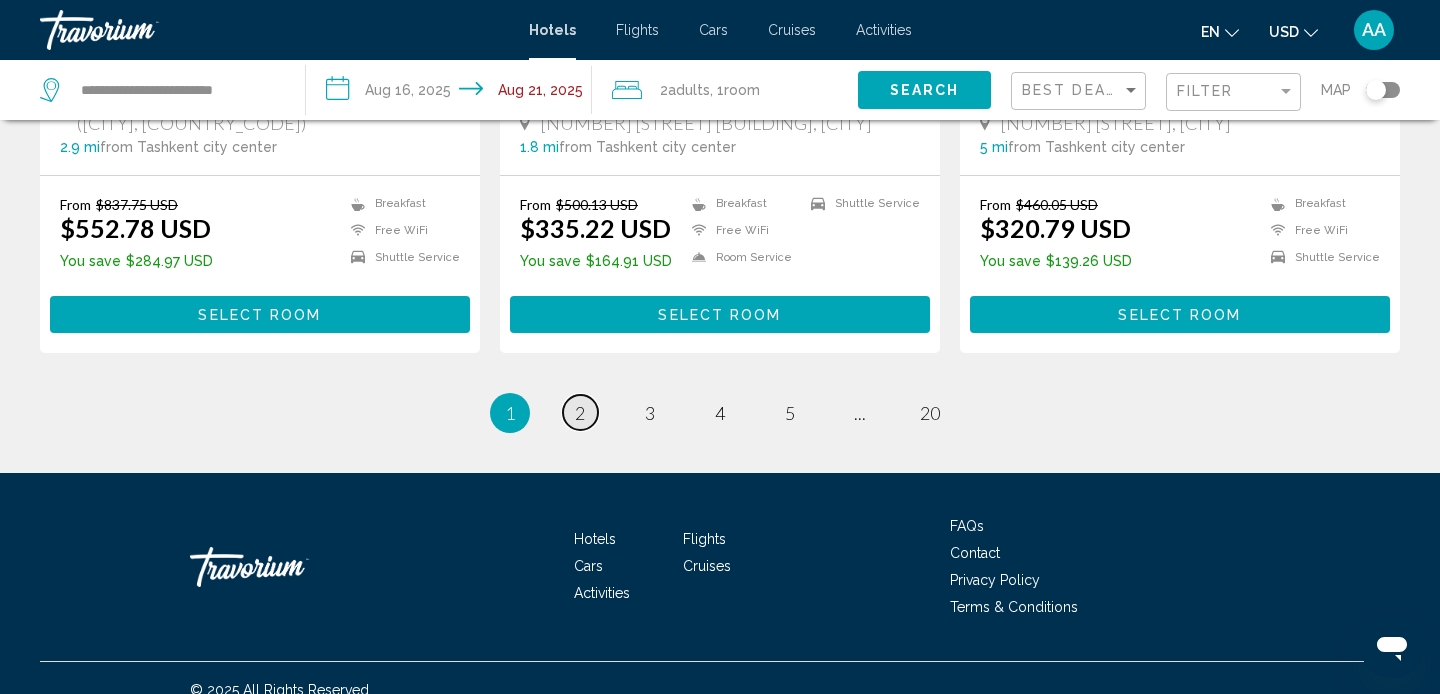 click on "page  2" at bounding box center (580, 412) 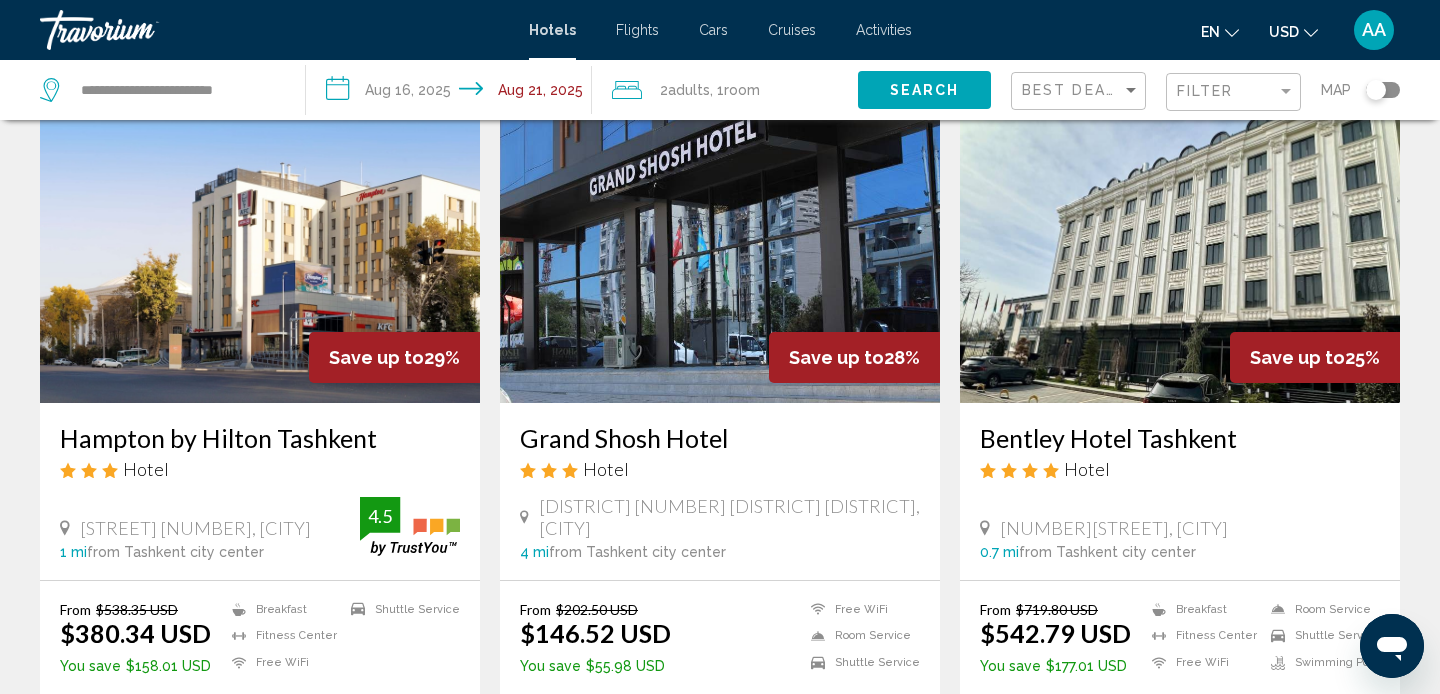scroll, scrollTop: 118, scrollLeft: 0, axis: vertical 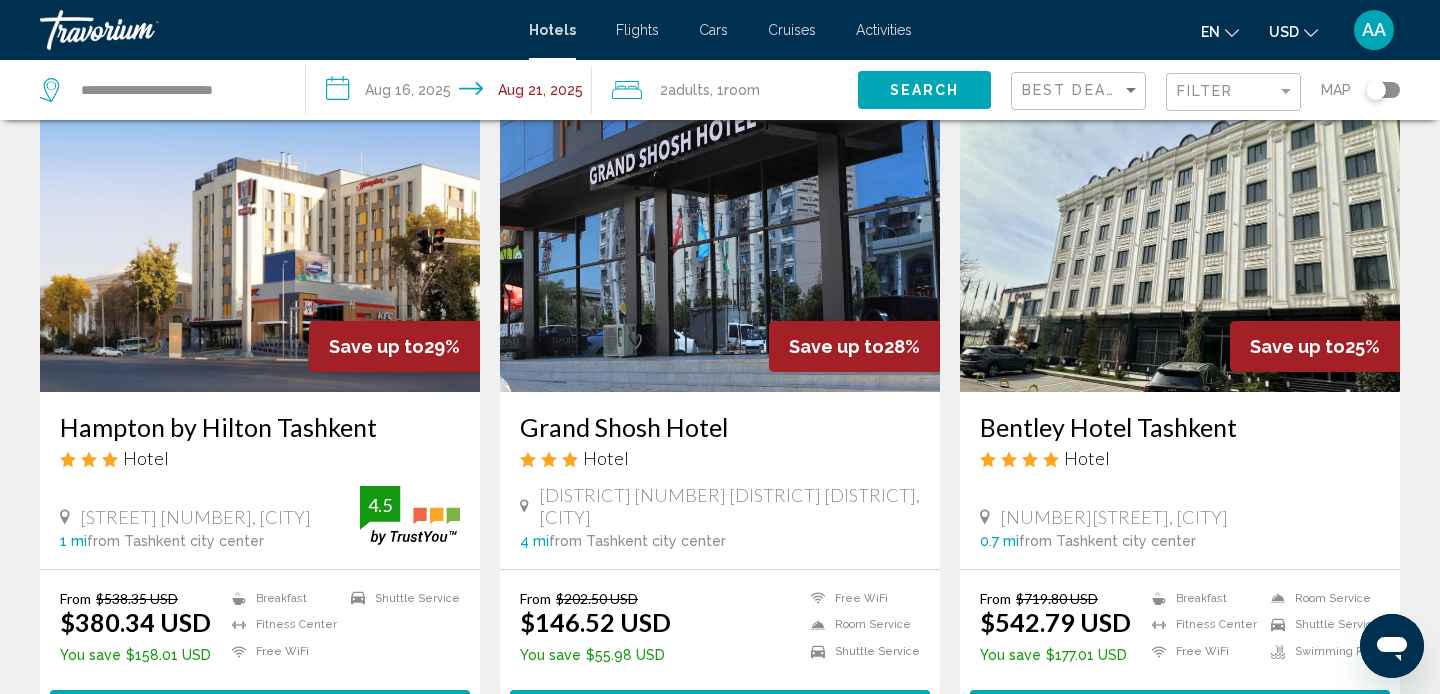 drag, startPoint x: 979, startPoint y: 428, endPoint x: 1312, endPoint y: 460, distance: 334.534 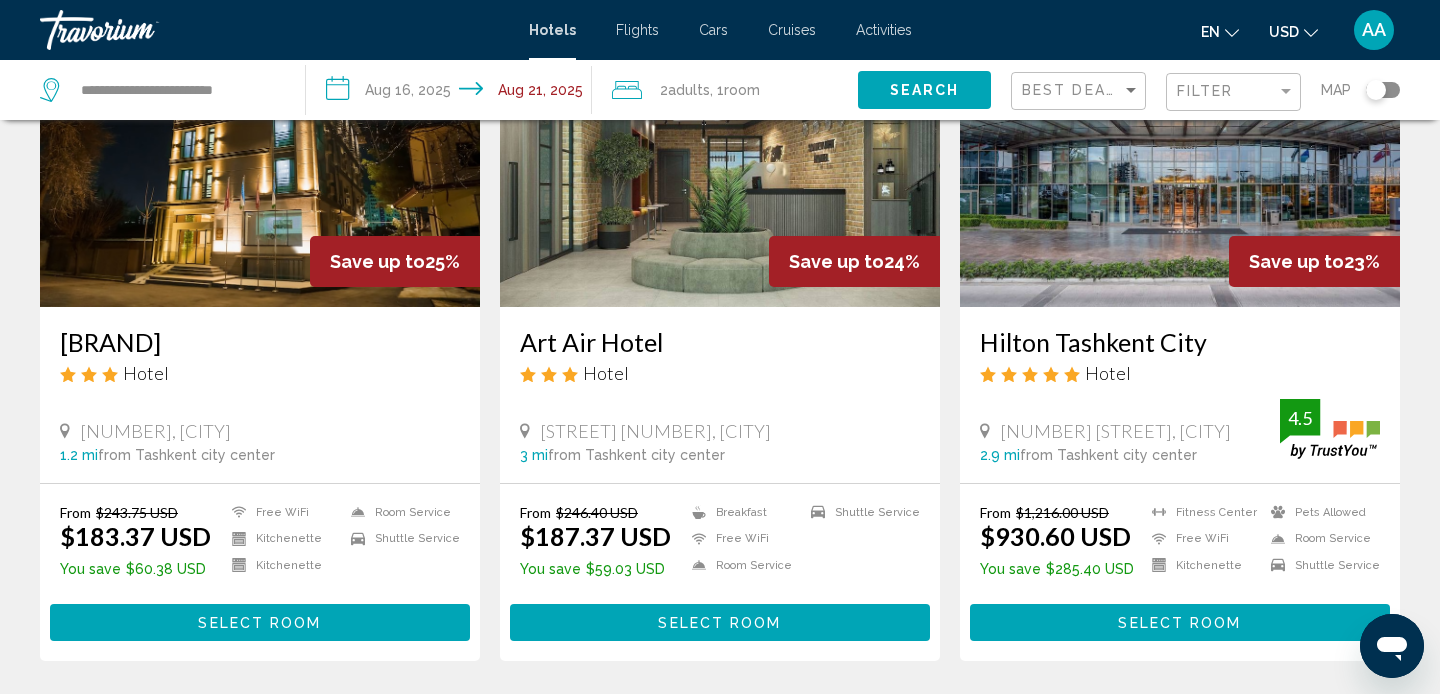 scroll, scrollTop: 924, scrollLeft: 0, axis: vertical 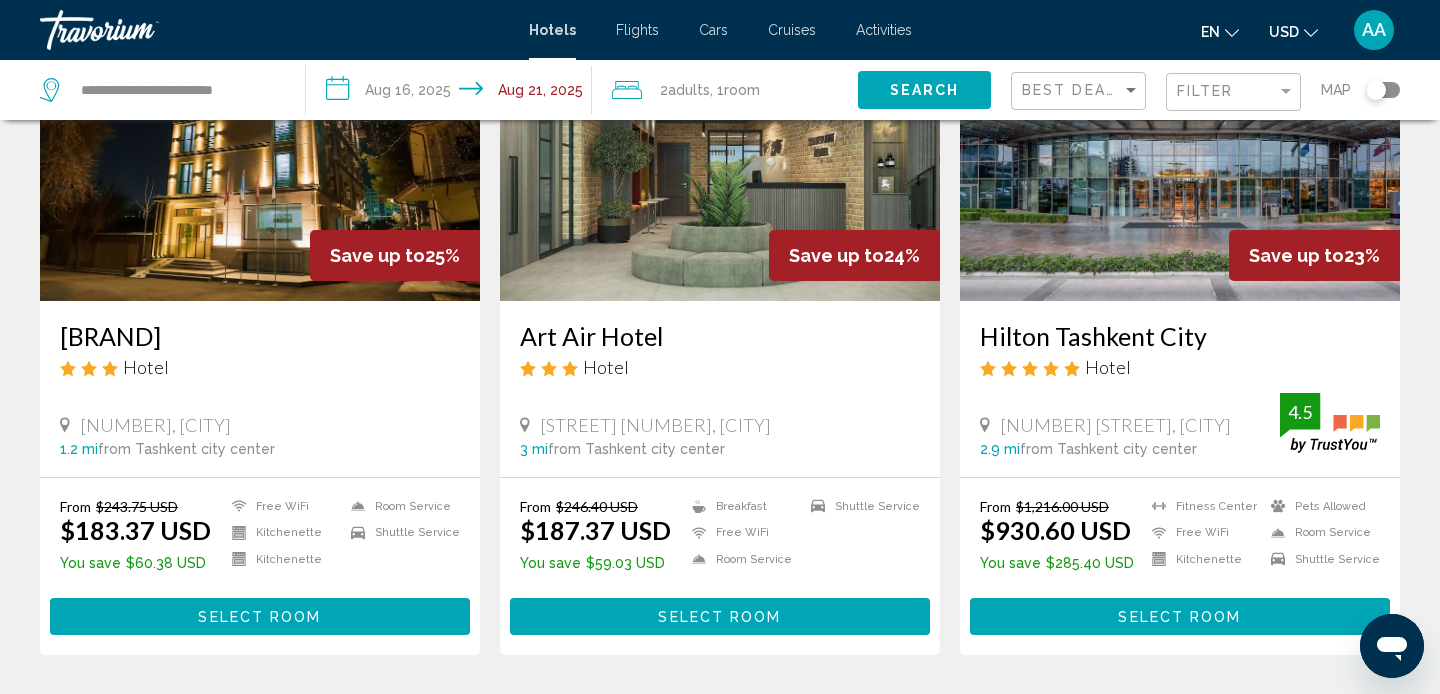 drag, startPoint x: 60, startPoint y: 328, endPoint x: 327, endPoint y: 339, distance: 267.2265 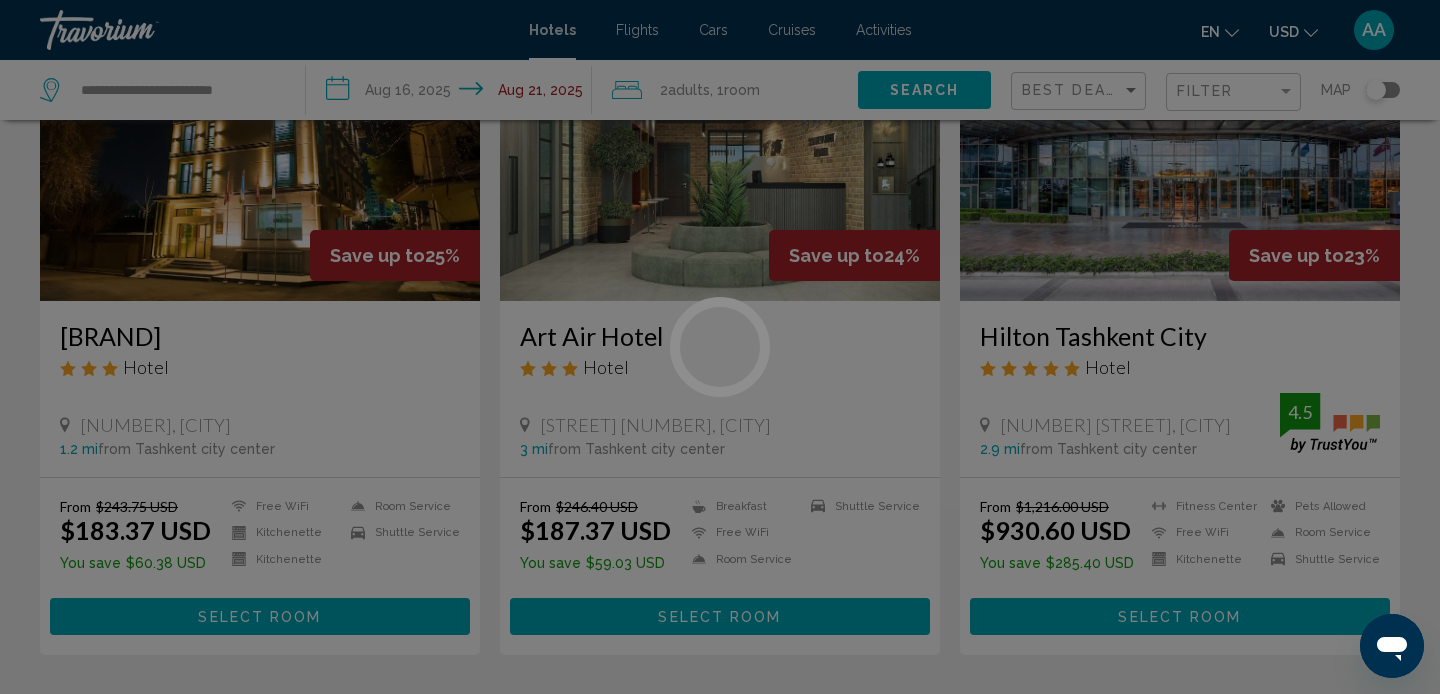 click at bounding box center (720, 347) 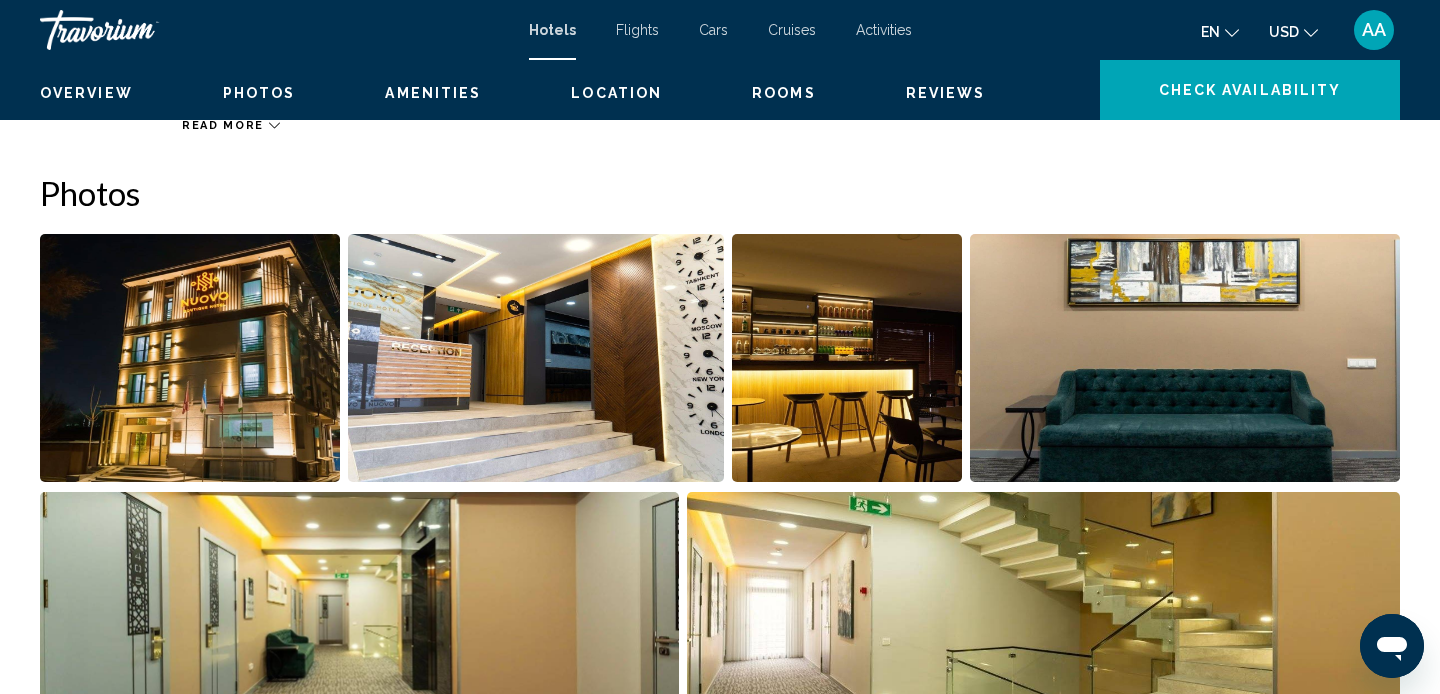 scroll, scrollTop: 13, scrollLeft: 0, axis: vertical 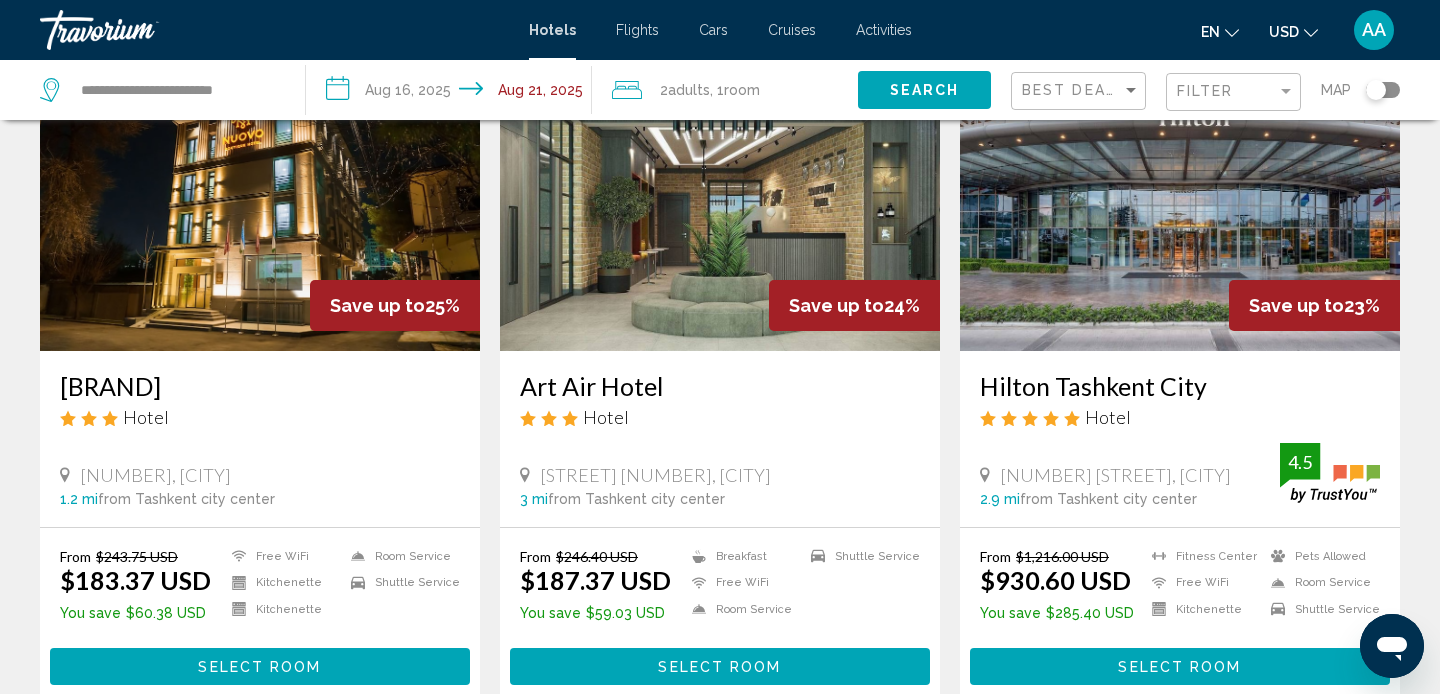 drag, startPoint x: 54, startPoint y: 381, endPoint x: 336, endPoint y: 390, distance: 282.1436 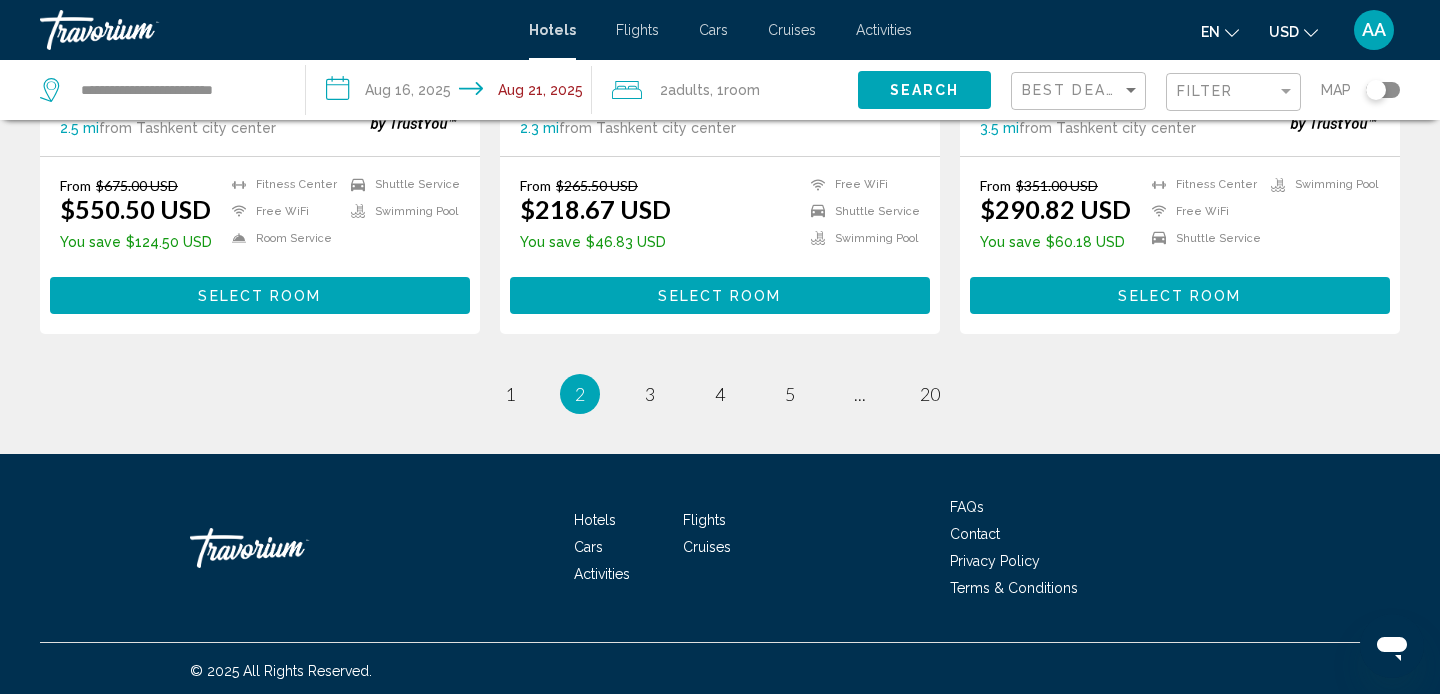 scroll, scrollTop: 2657, scrollLeft: 0, axis: vertical 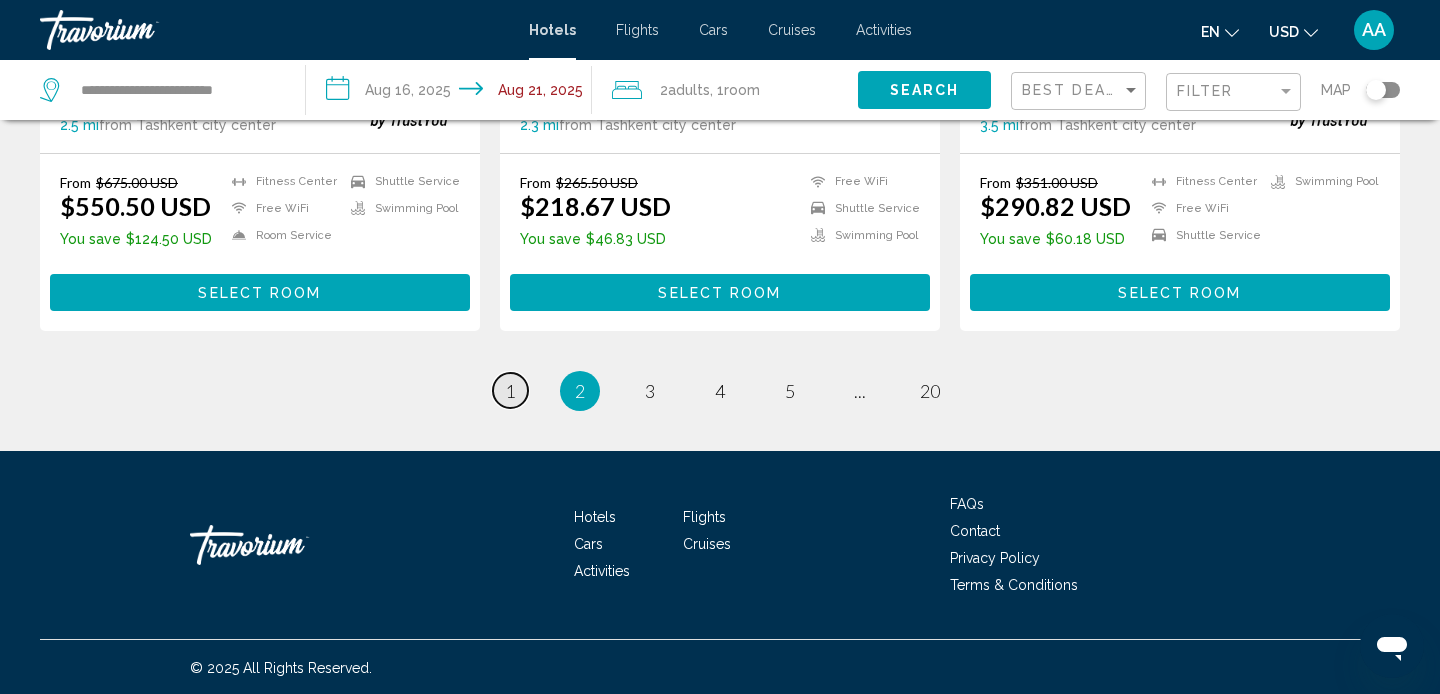 click on "page  1" at bounding box center (510, 390) 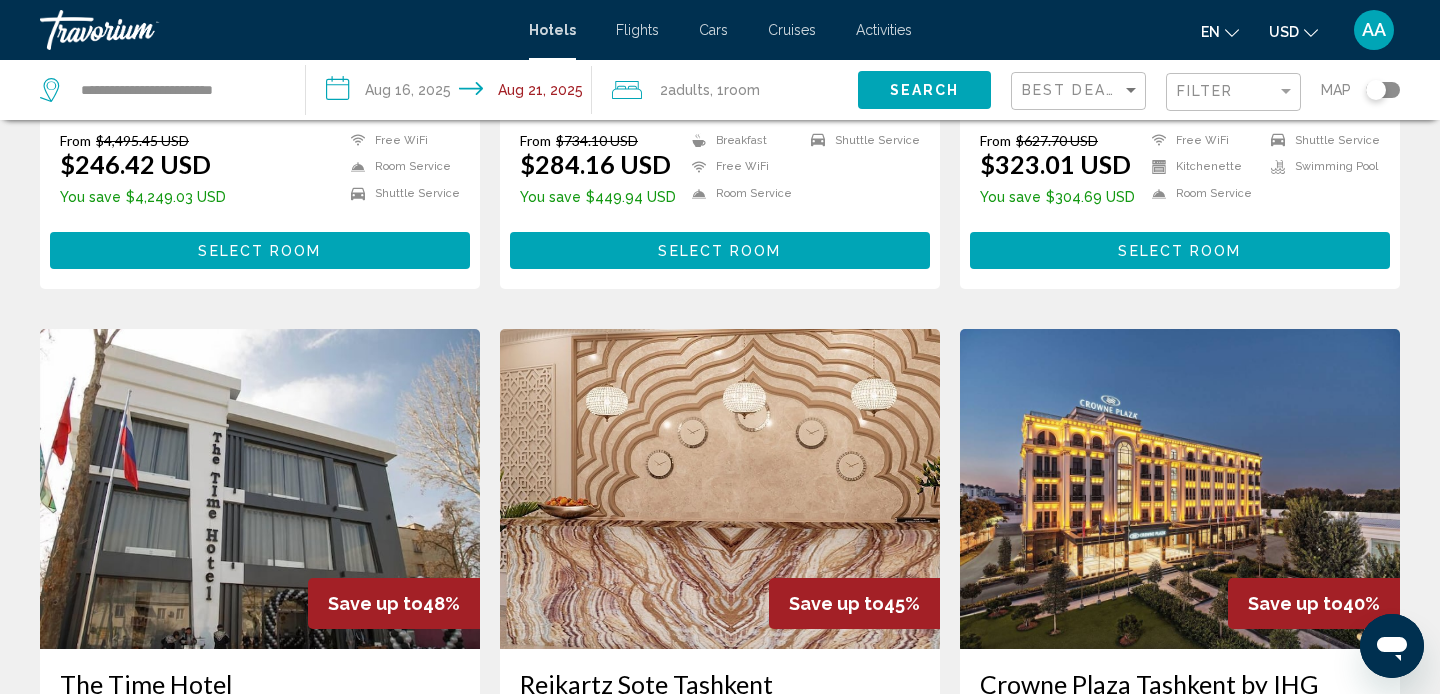 scroll, scrollTop: 0, scrollLeft: 0, axis: both 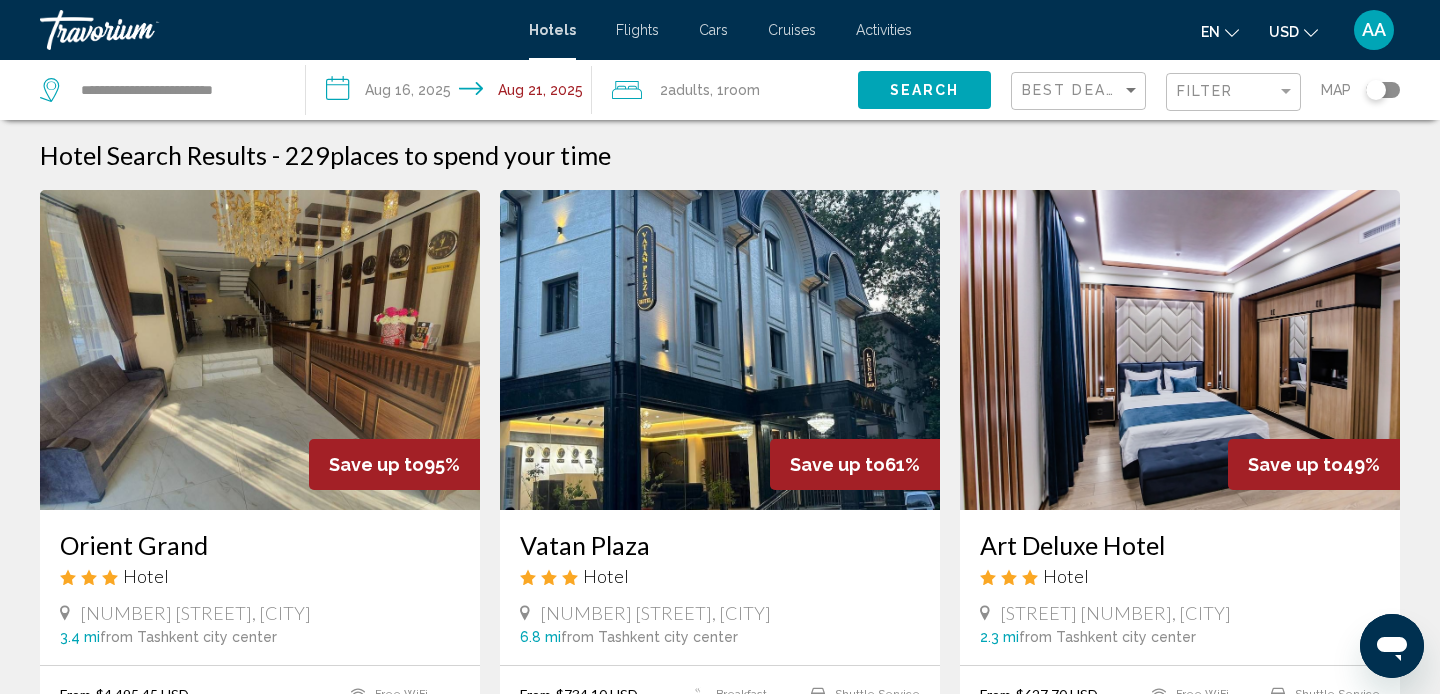 click on "**********" at bounding box center [453, 93] 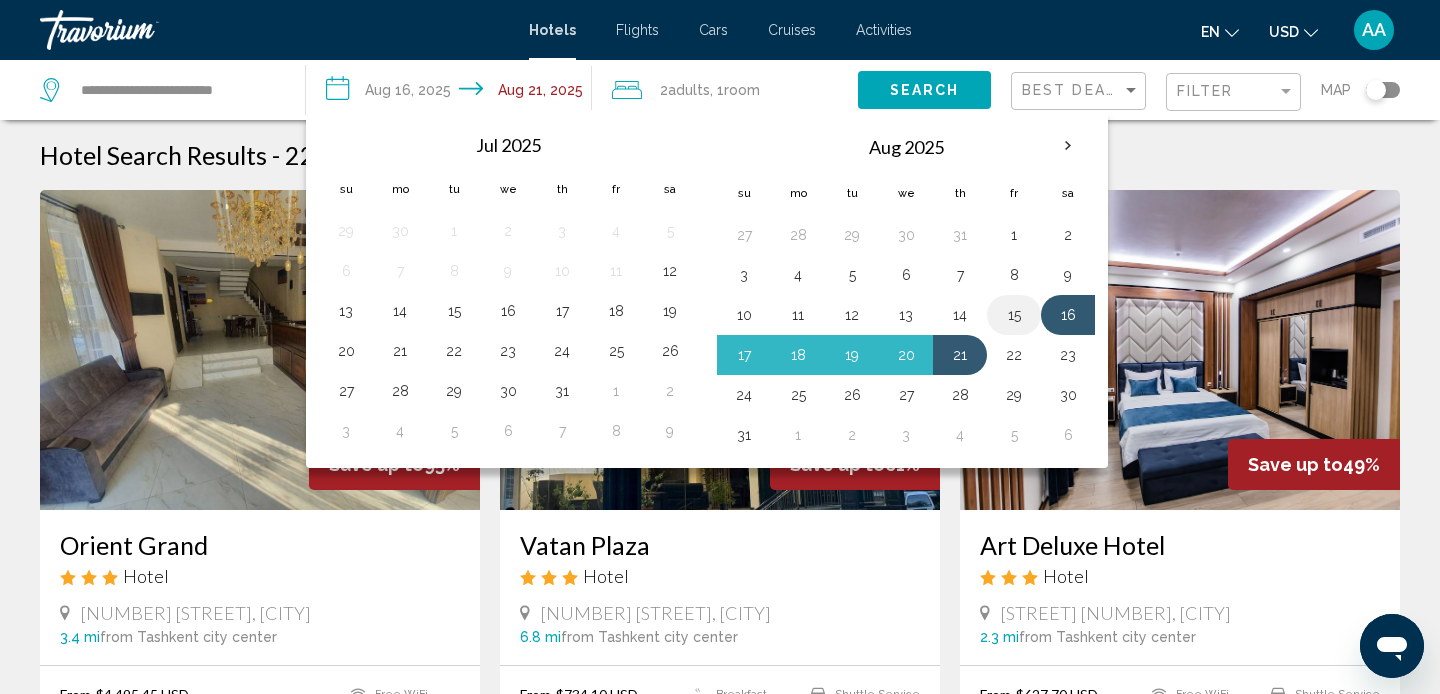 click on "15" at bounding box center (1014, 315) 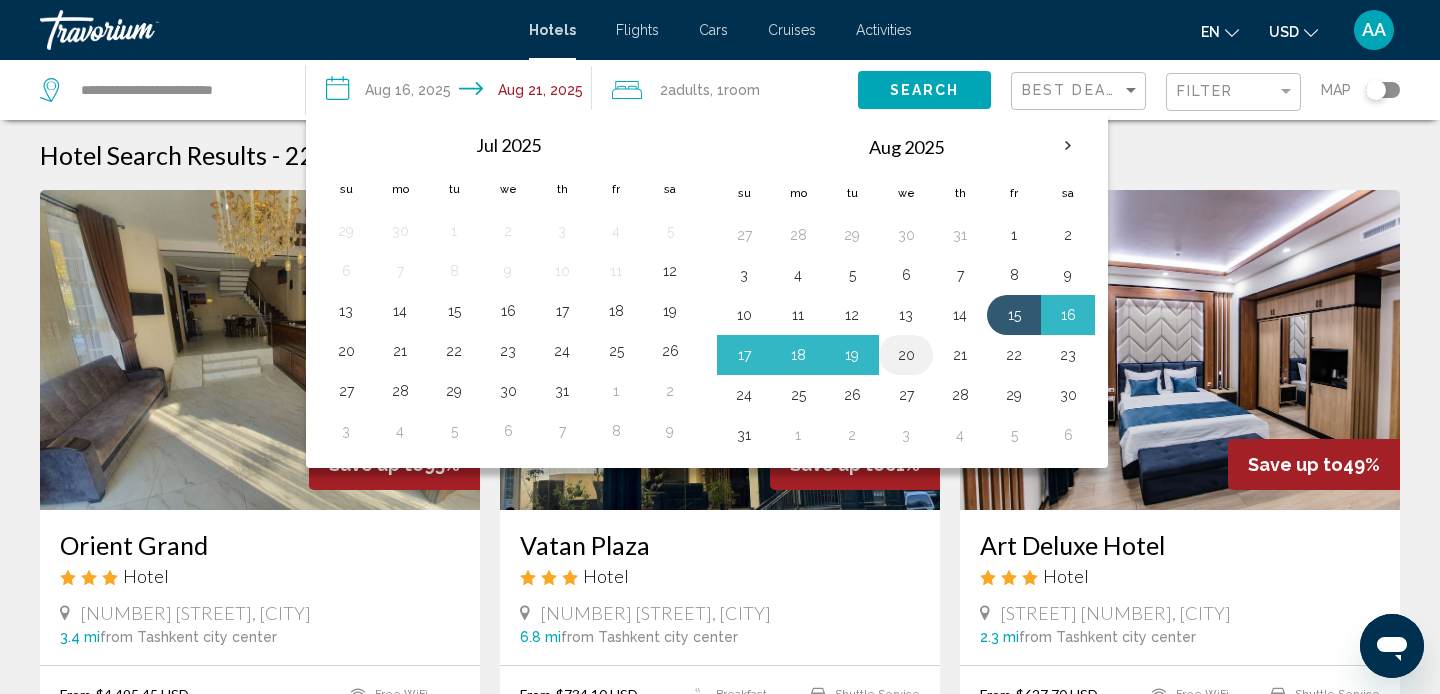 click on "20" at bounding box center [906, 355] 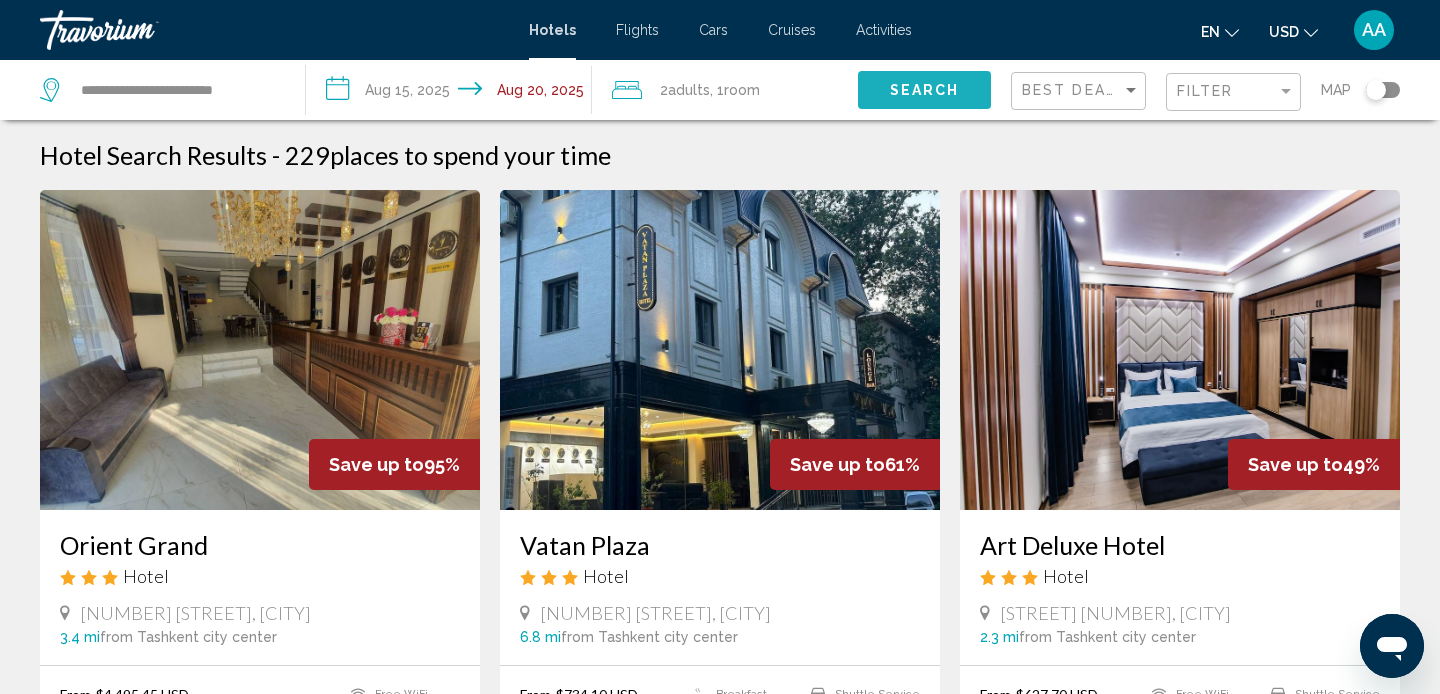 click on "Search" 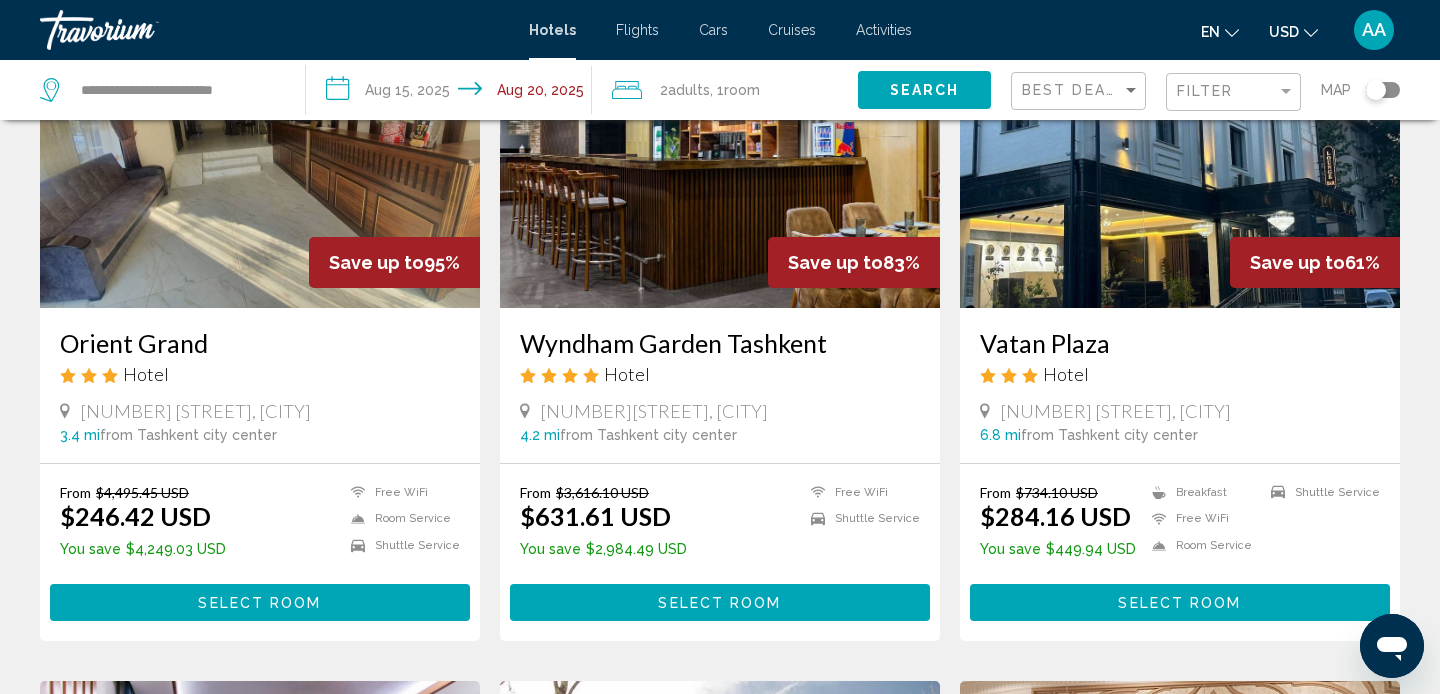 scroll, scrollTop: 204, scrollLeft: 0, axis: vertical 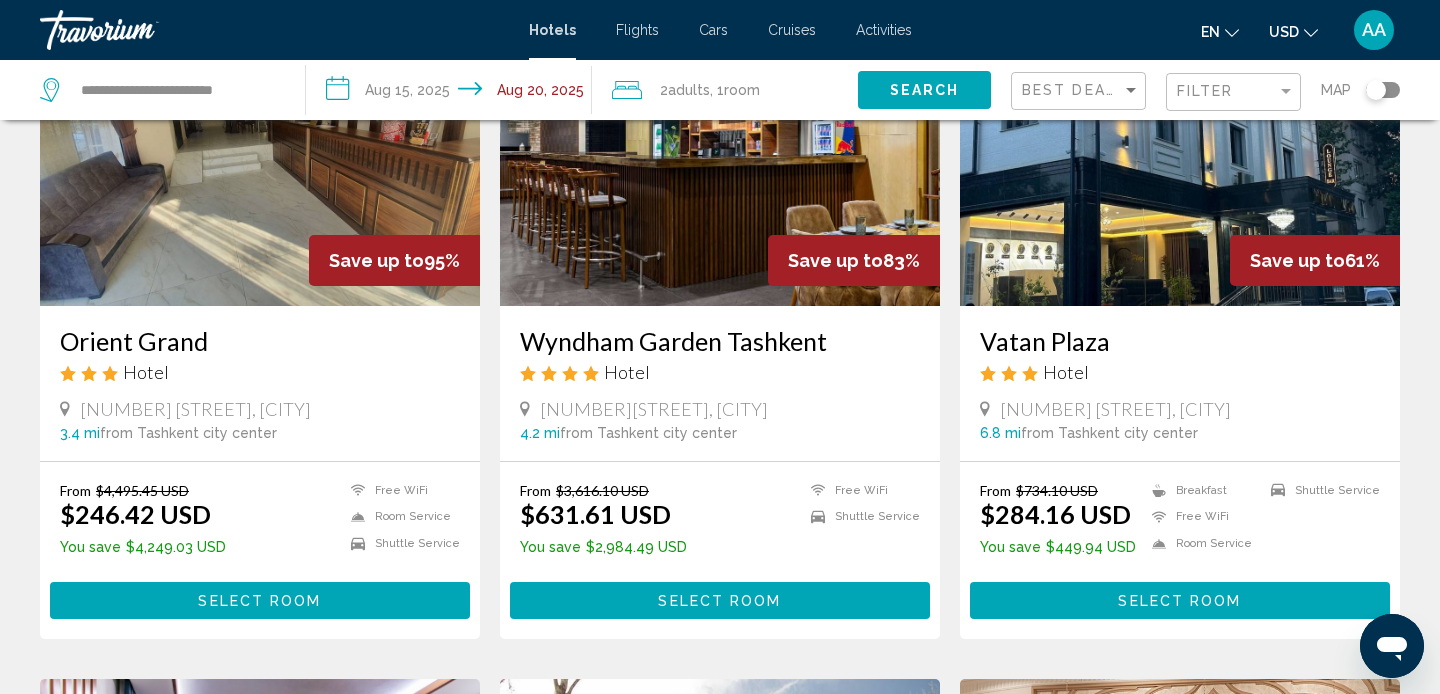 drag, startPoint x: 515, startPoint y: 338, endPoint x: 865, endPoint y: 333, distance: 350.0357 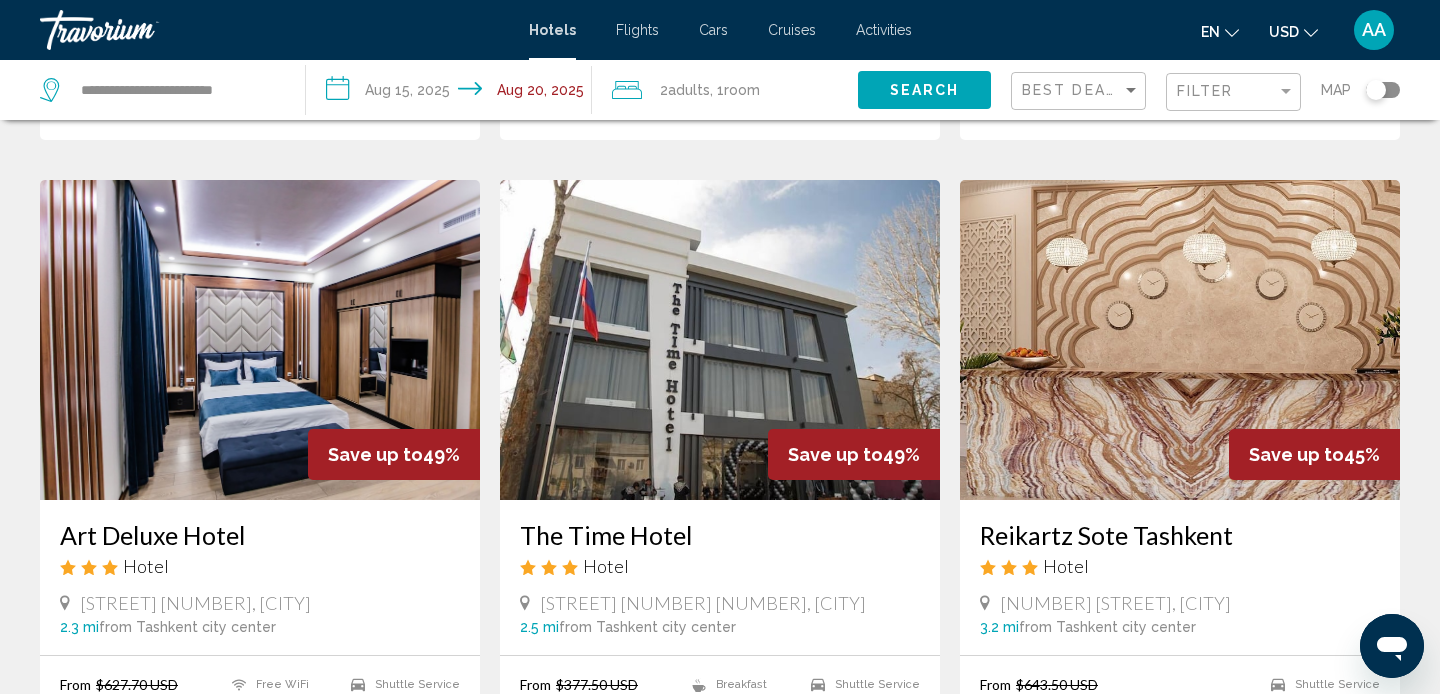 scroll, scrollTop: 794, scrollLeft: 0, axis: vertical 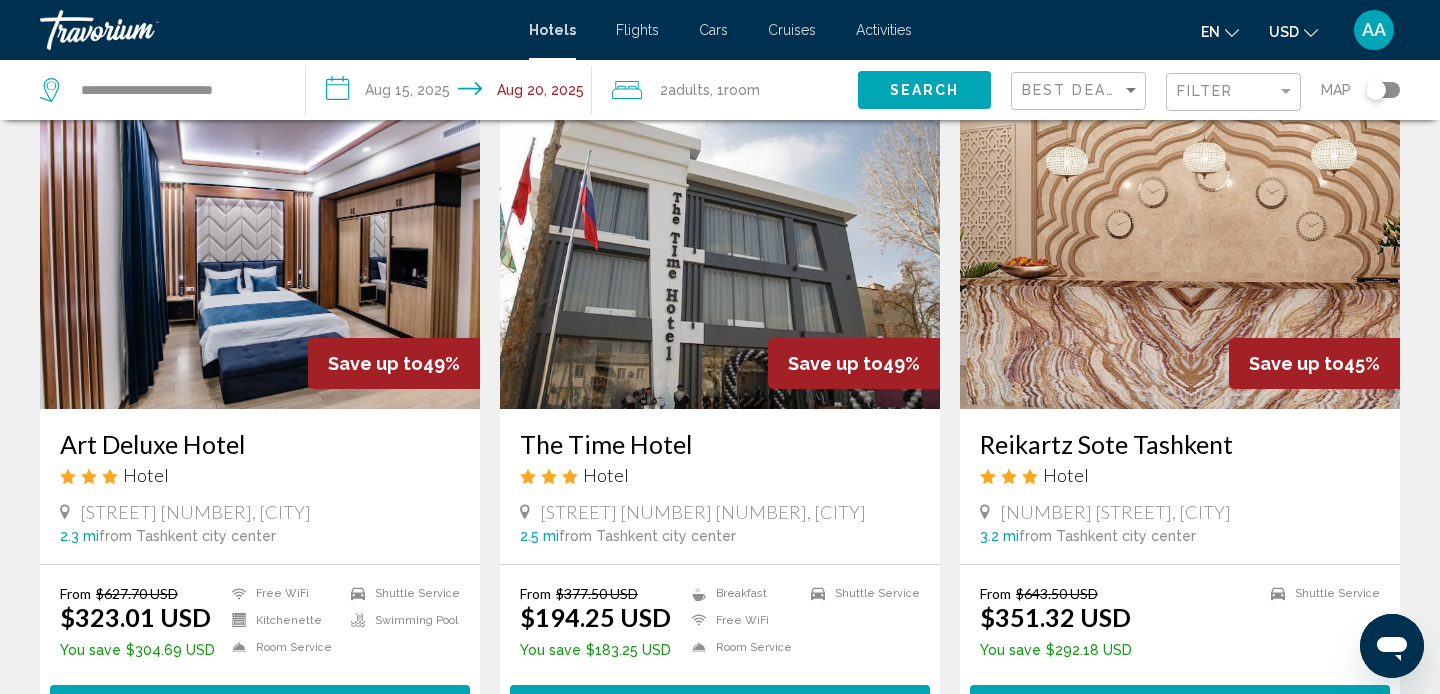 click on "Reikartz Sote Tashkent" at bounding box center (1180, 444) 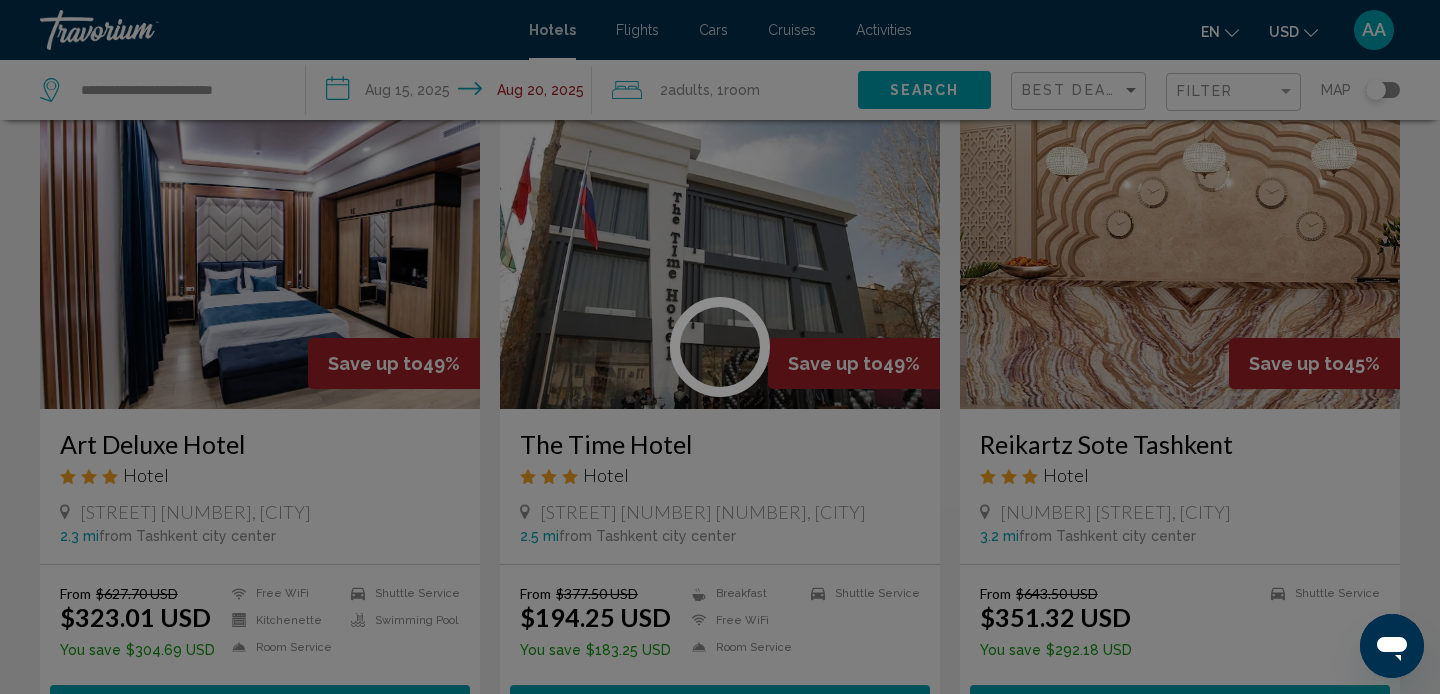 click at bounding box center (720, 347) 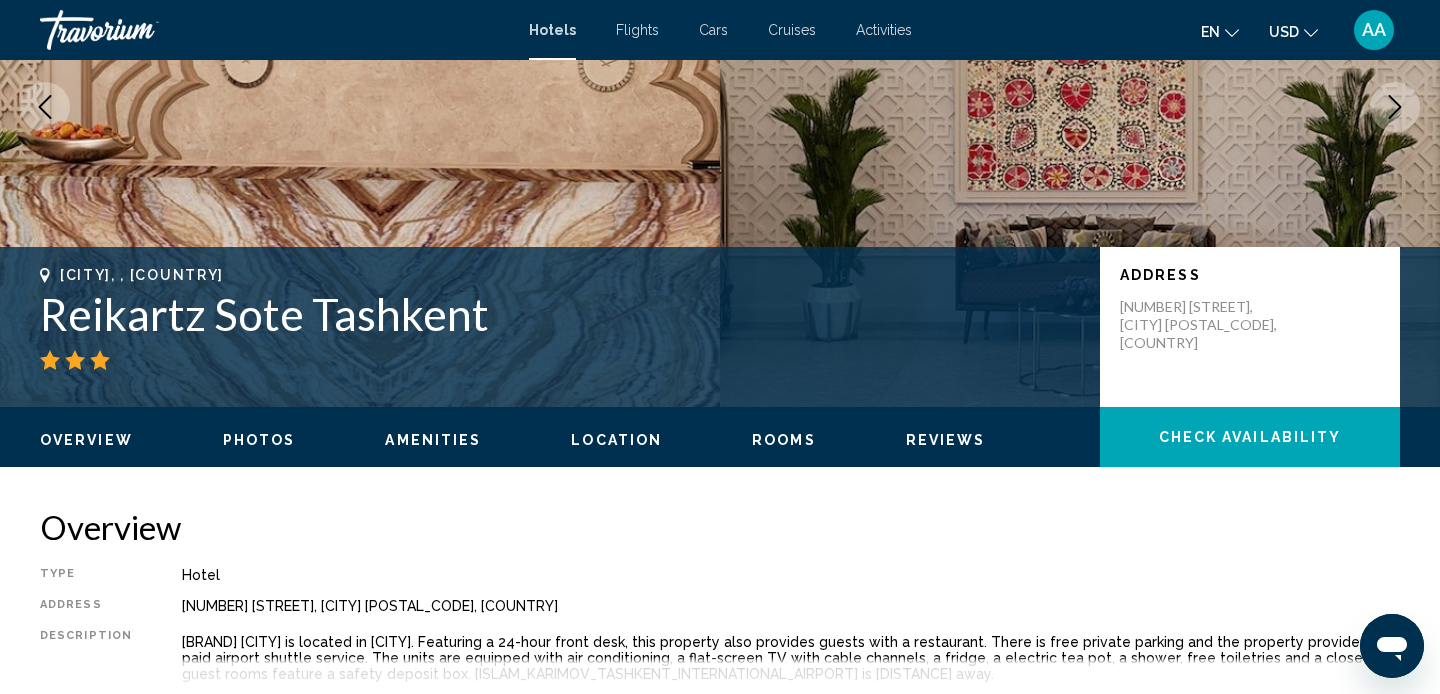 scroll, scrollTop: 0, scrollLeft: 0, axis: both 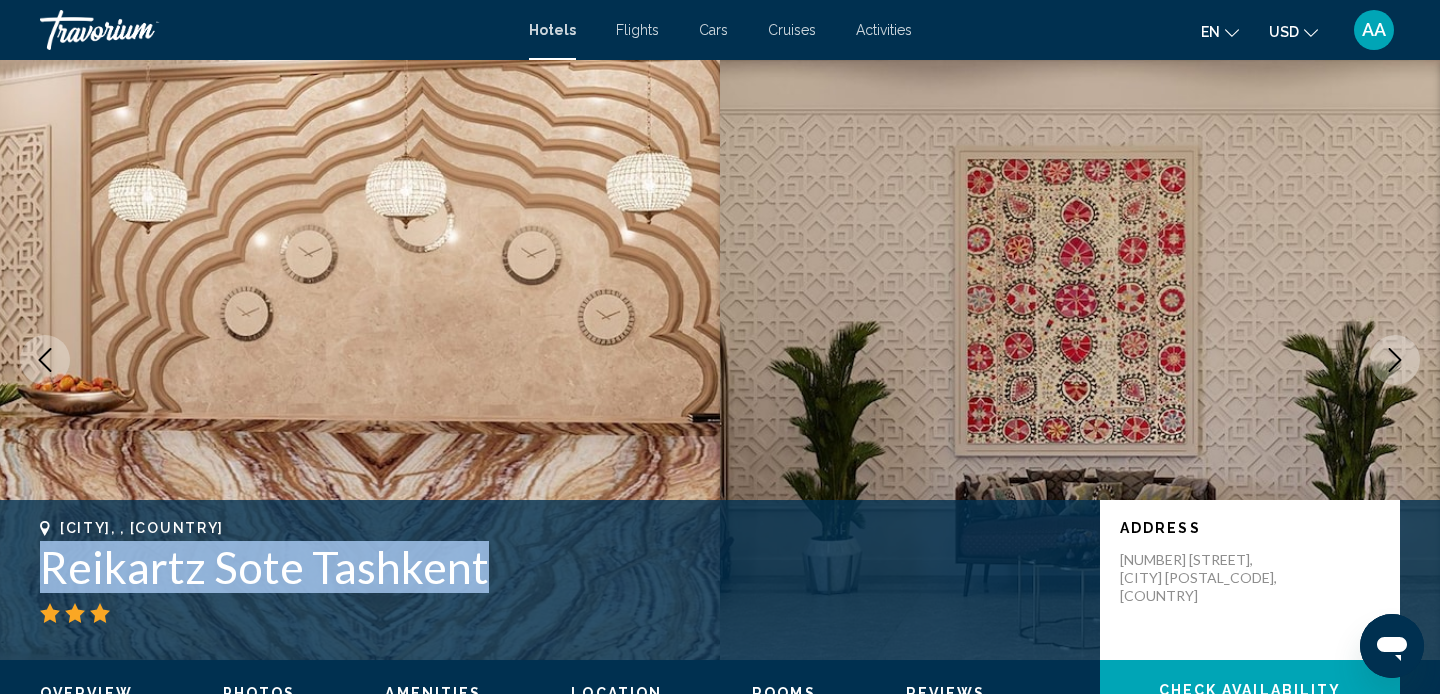 drag, startPoint x: 47, startPoint y: 563, endPoint x: 492, endPoint y: 558, distance: 445.02808 